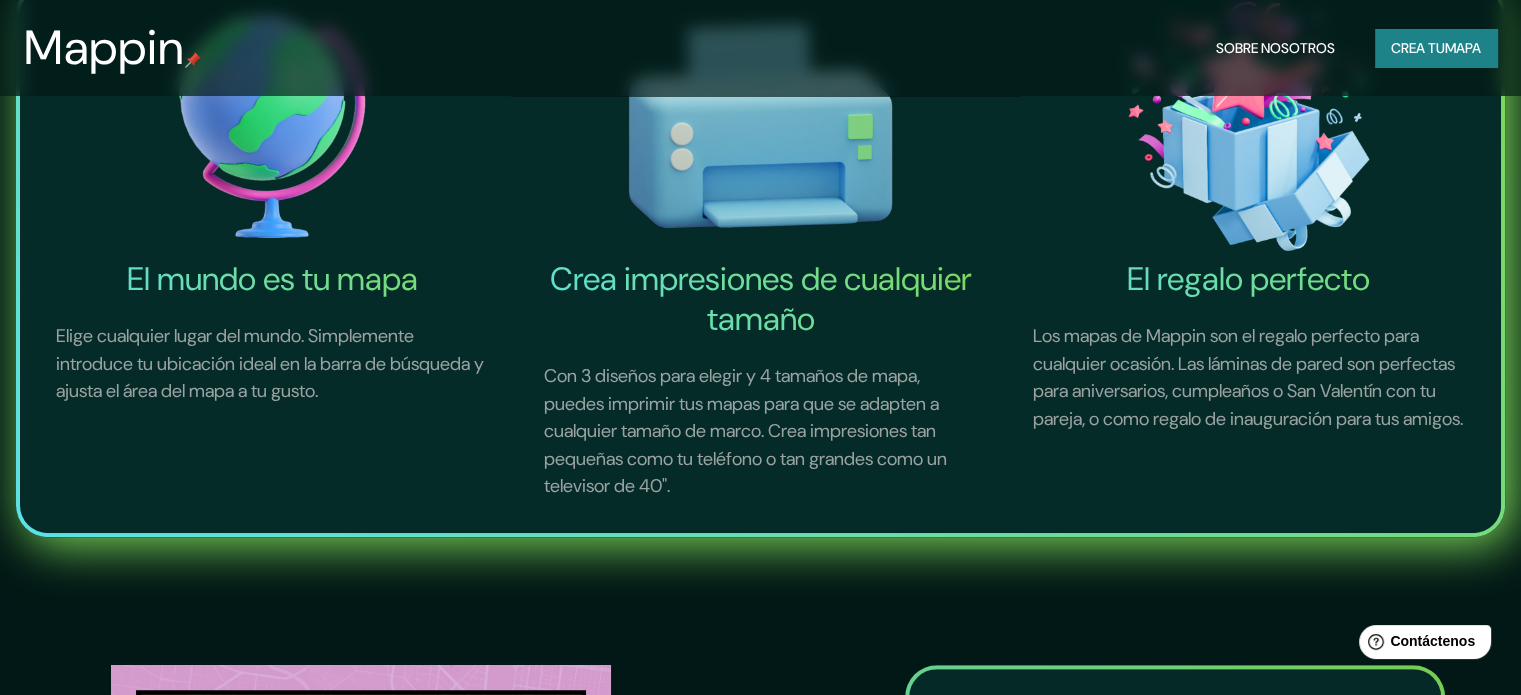 scroll, scrollTop: 900, scrollLeft: 0, axis: vertical 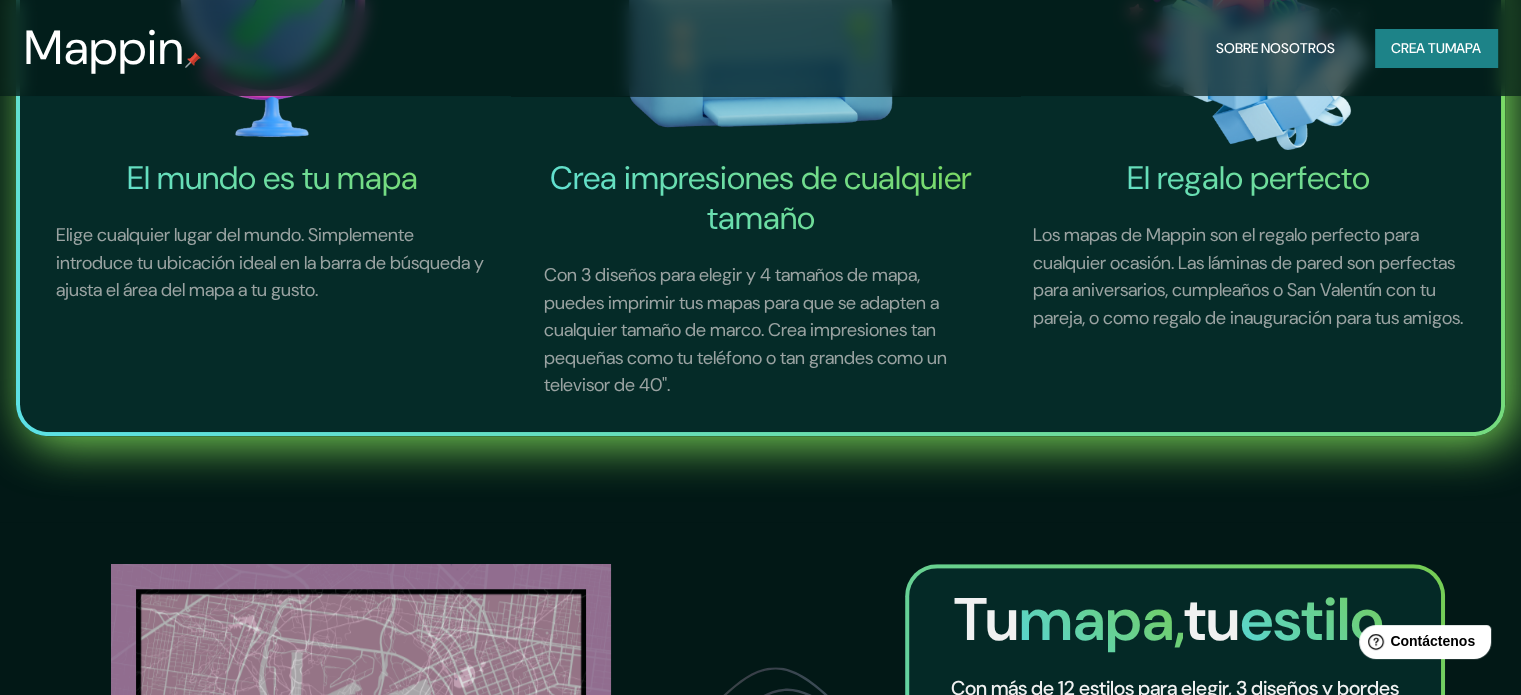 click on "mapa" at bounding box center [1463, 48] 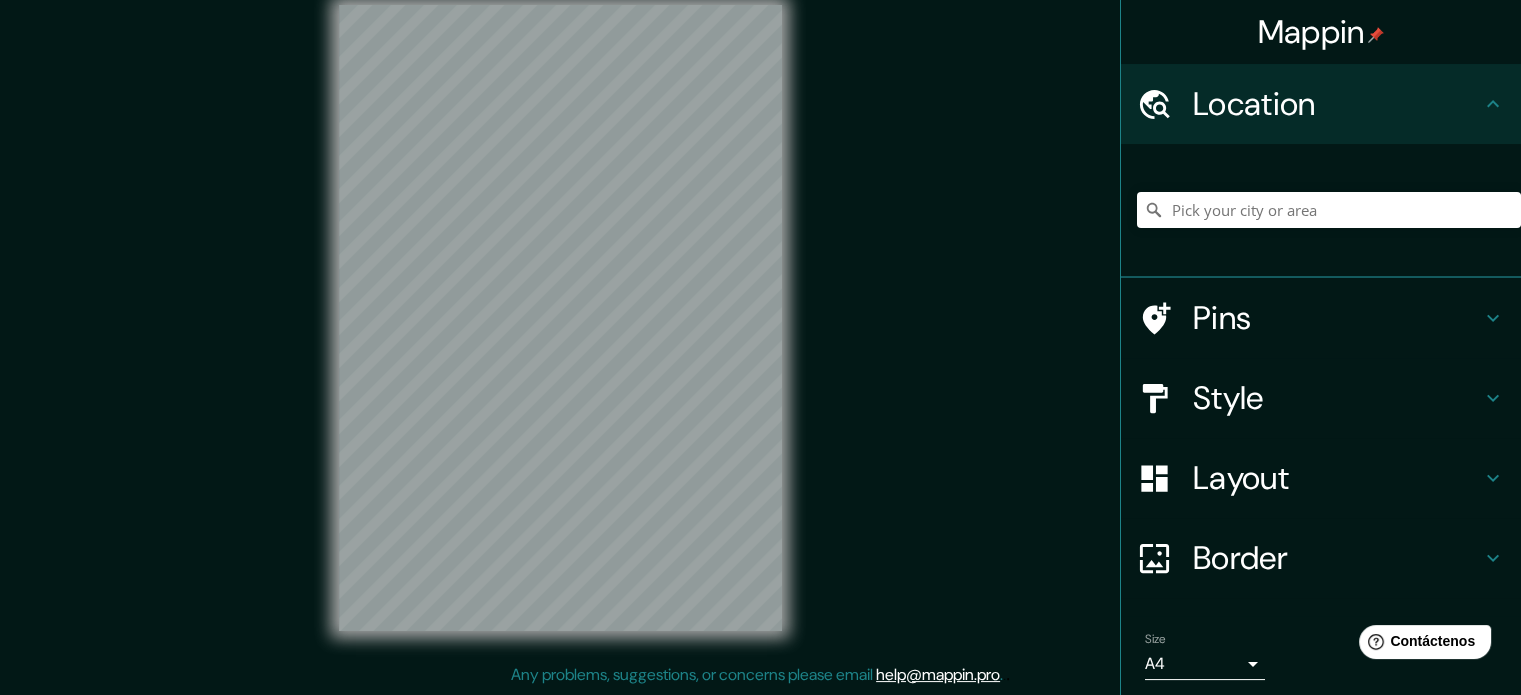 scroll, scrollTop: 0, scrollLeft: 0, axis: both 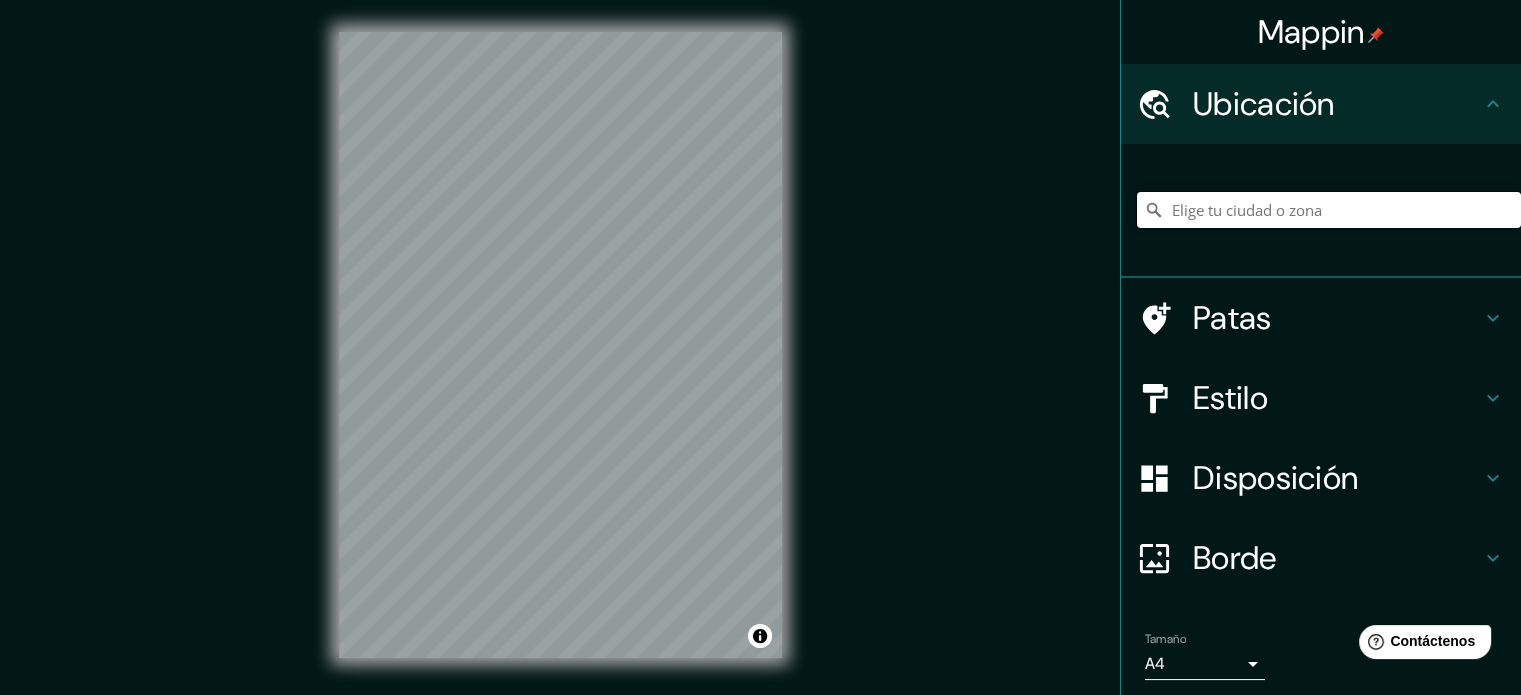 click at bounding box center [1329, 210] 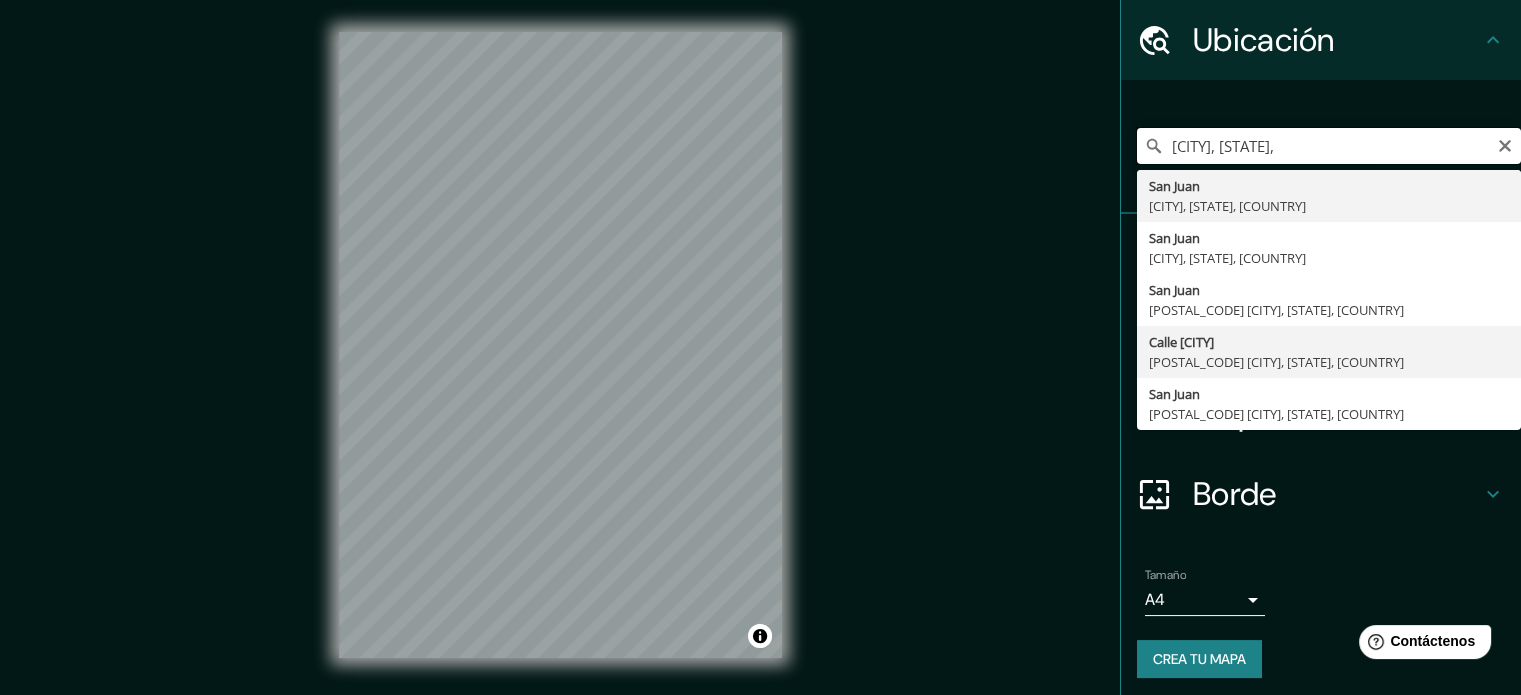 scroll, scrollTop: 69, scrollLeft: 0, axis: vertical 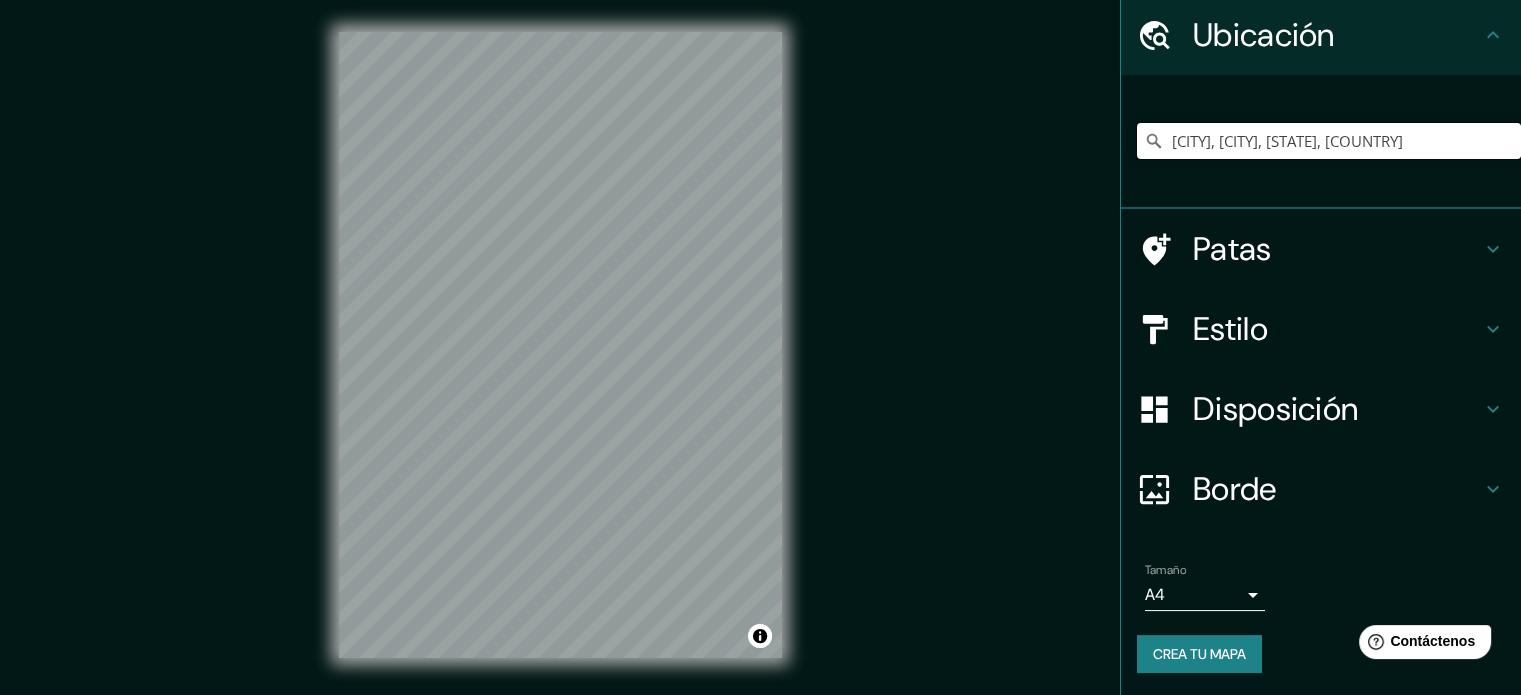 type on "[CITY], [CITY], [STATE], [COUNTRY]" 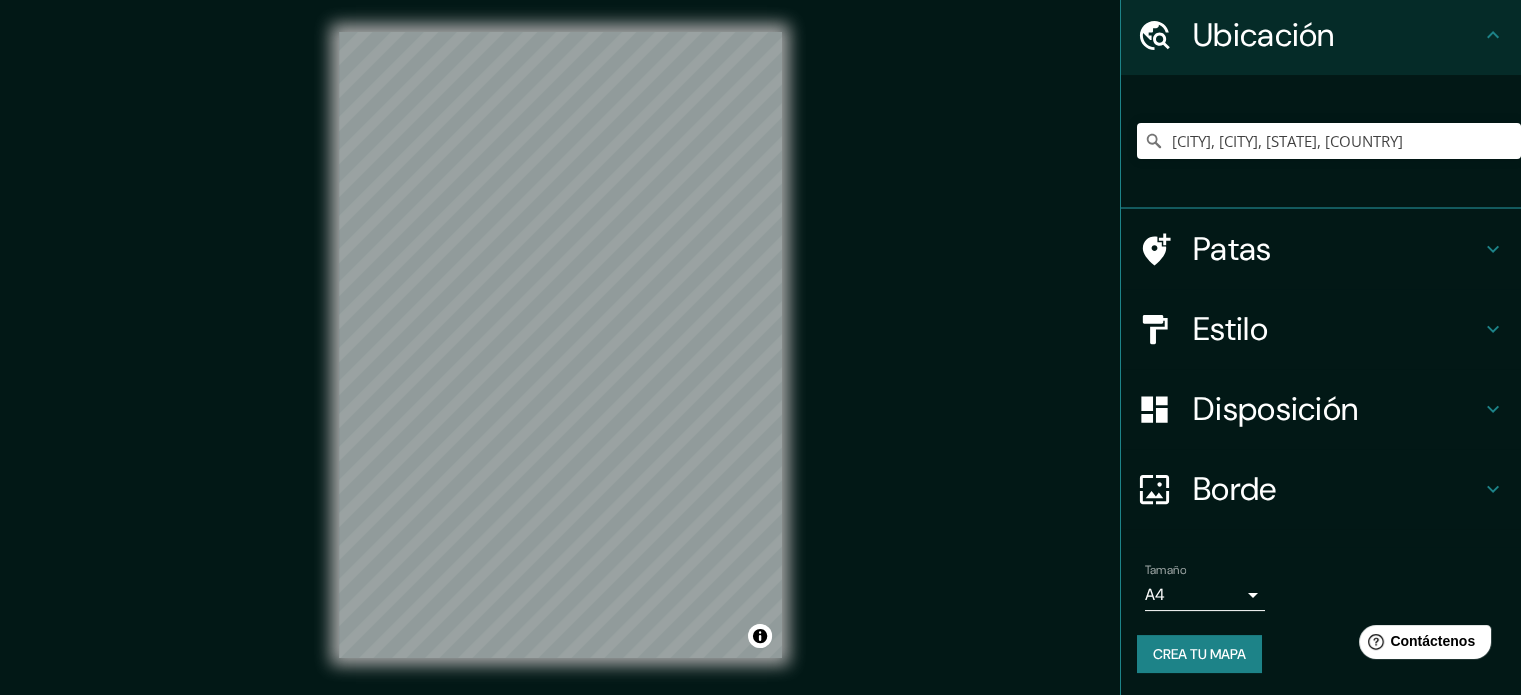 click on "Patas" at bounding box center (1337, 249) 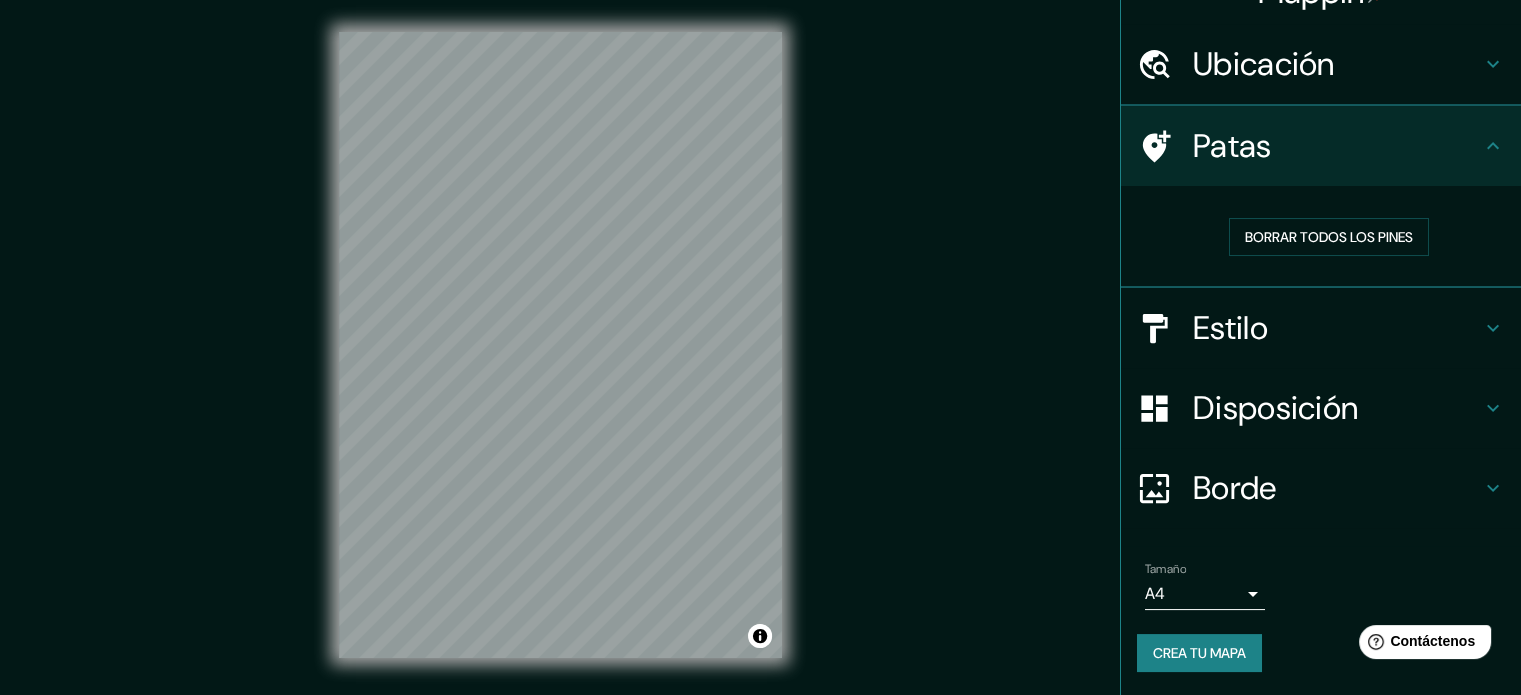 scroll, scrollTop: 40, scrollLeft: 0, axis: vertical 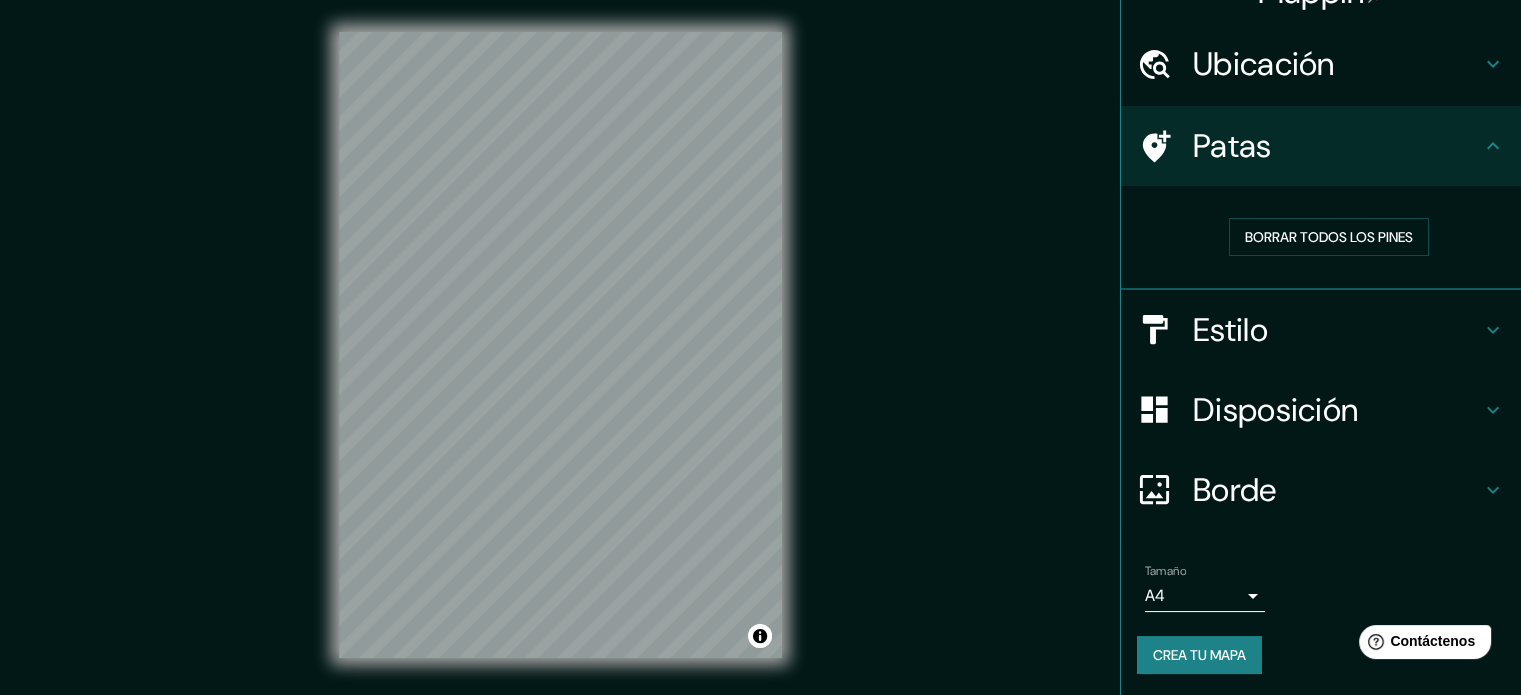 click on "Patas" at bounding box center [1321, 146] 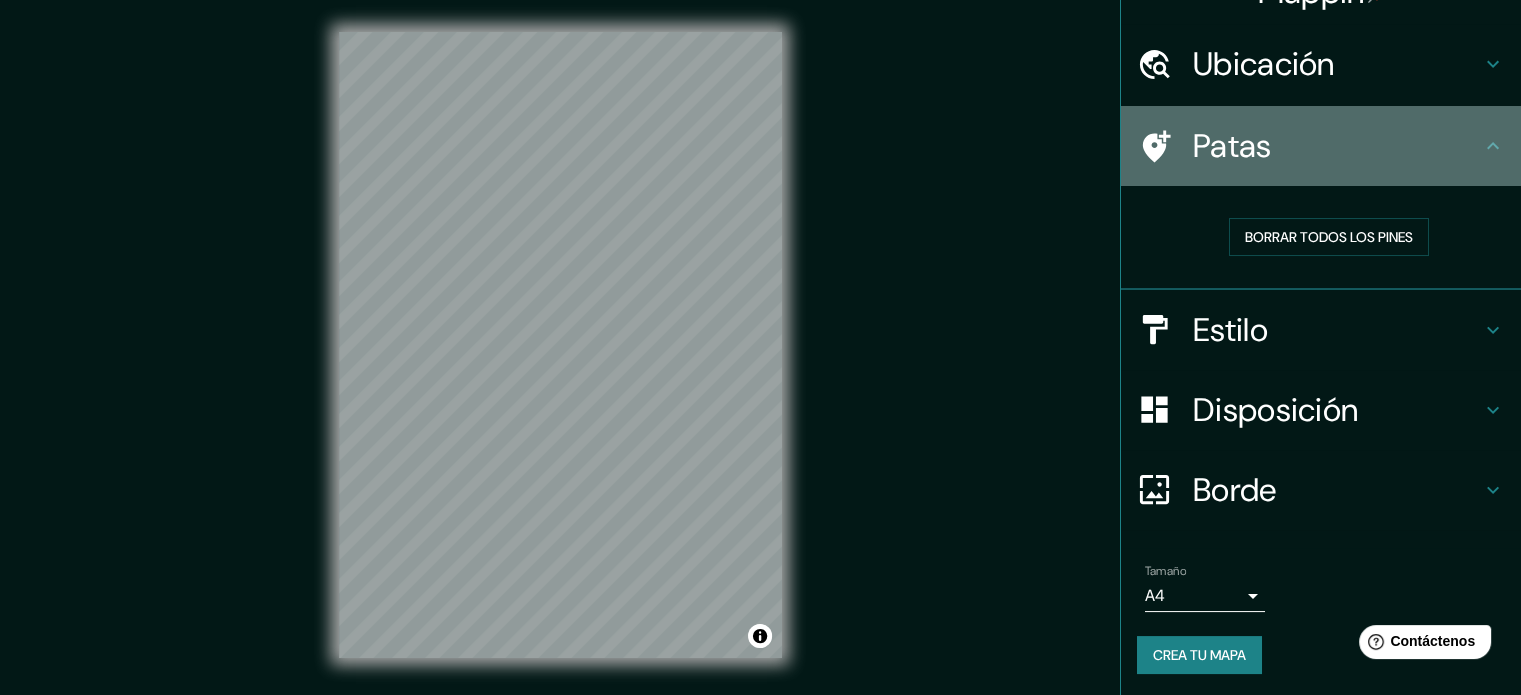 click 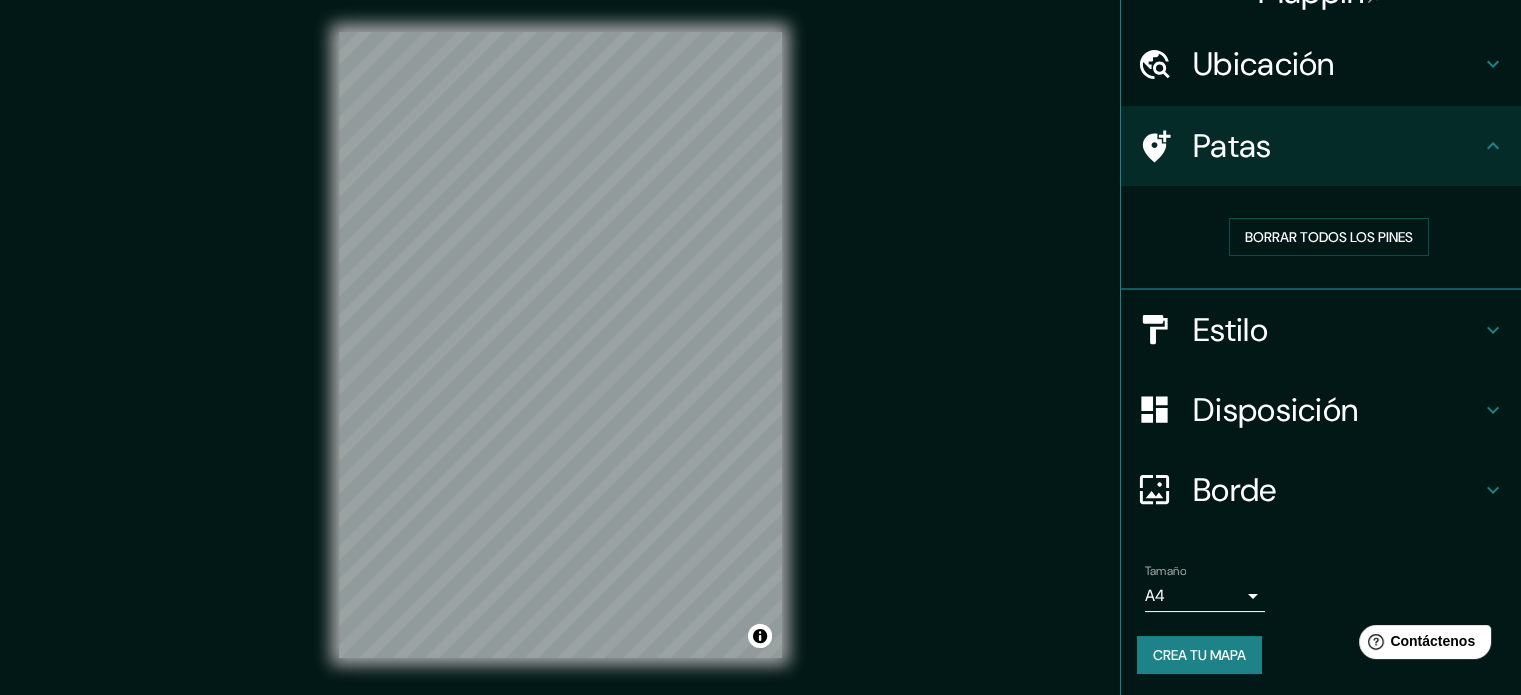 click on "Estilo" at bounding box center [1337, 330] 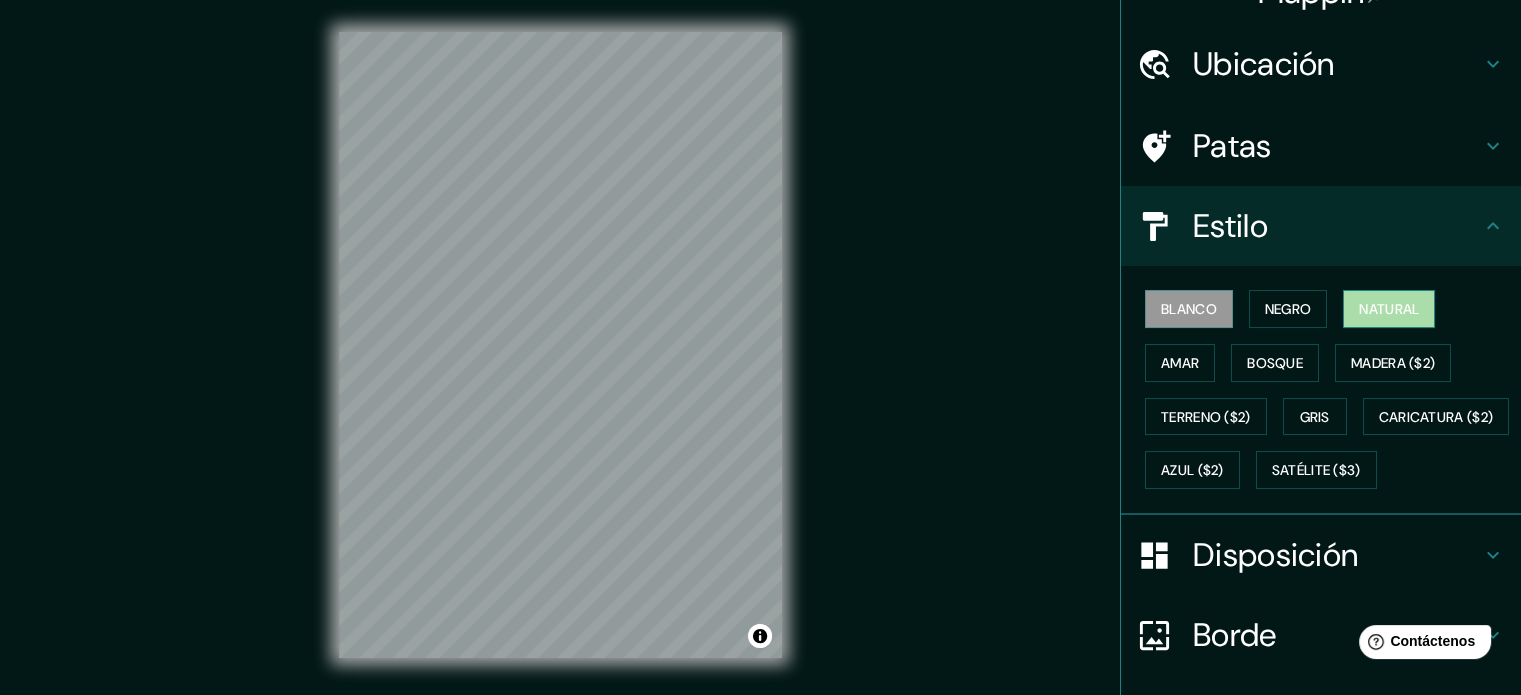 click on "Natural" at bounding box center (1389, 309) 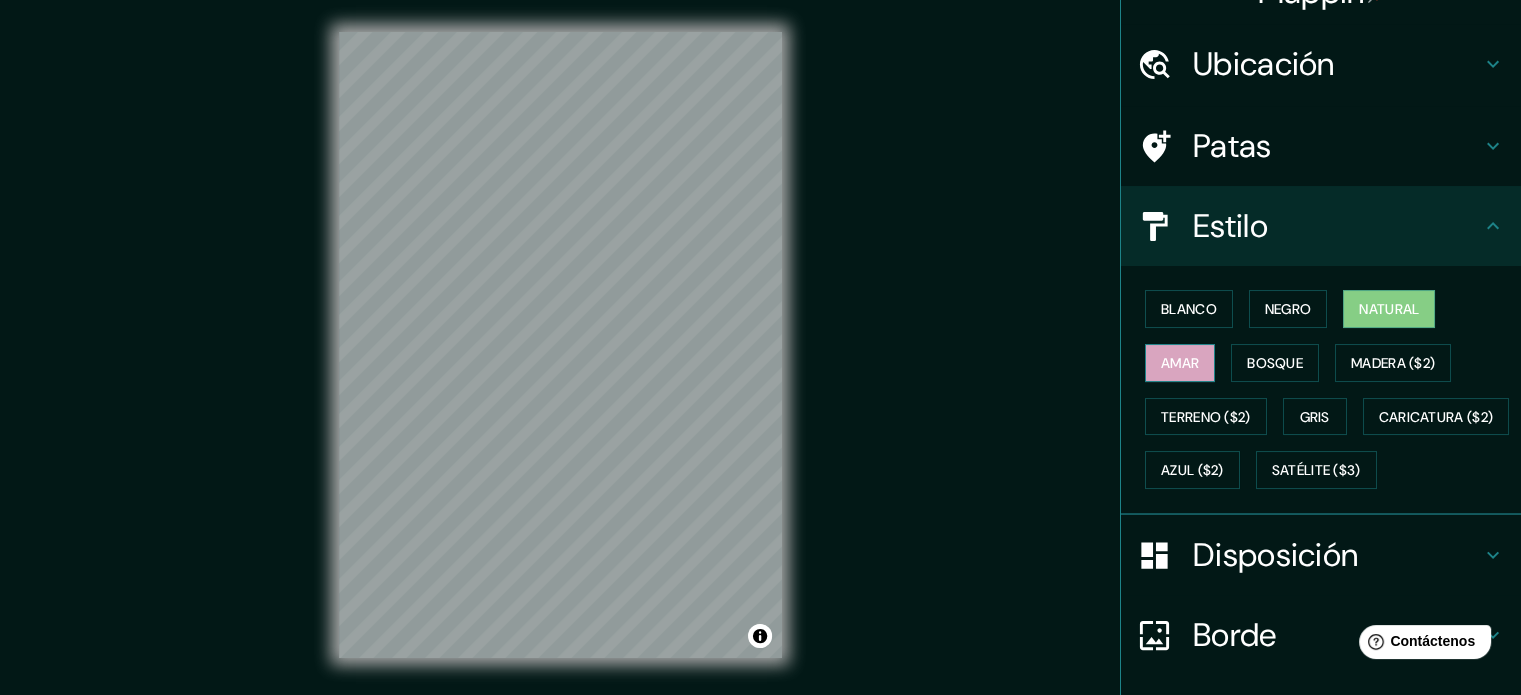 click on "Amar" at bounding box center (1180, 363) 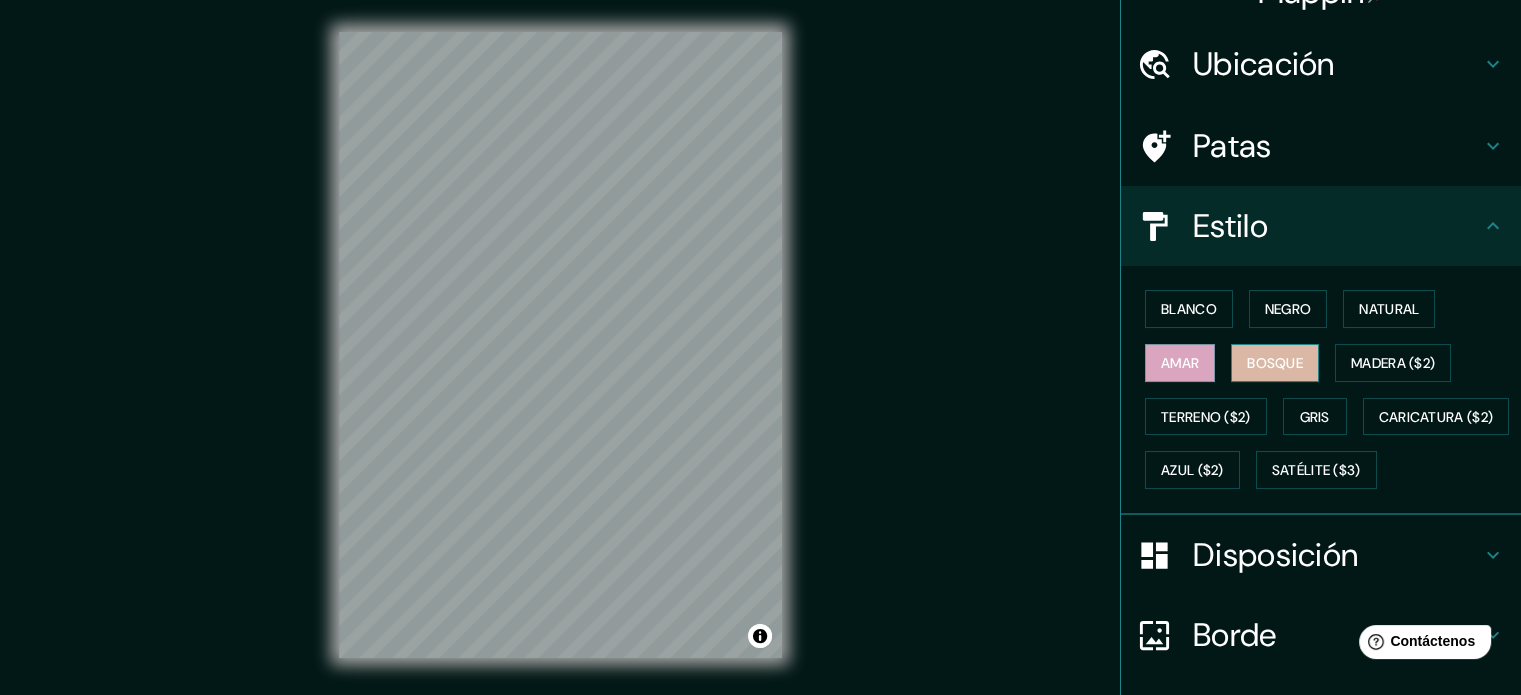 click on "Bosque" at bounding box center [1275, 363] 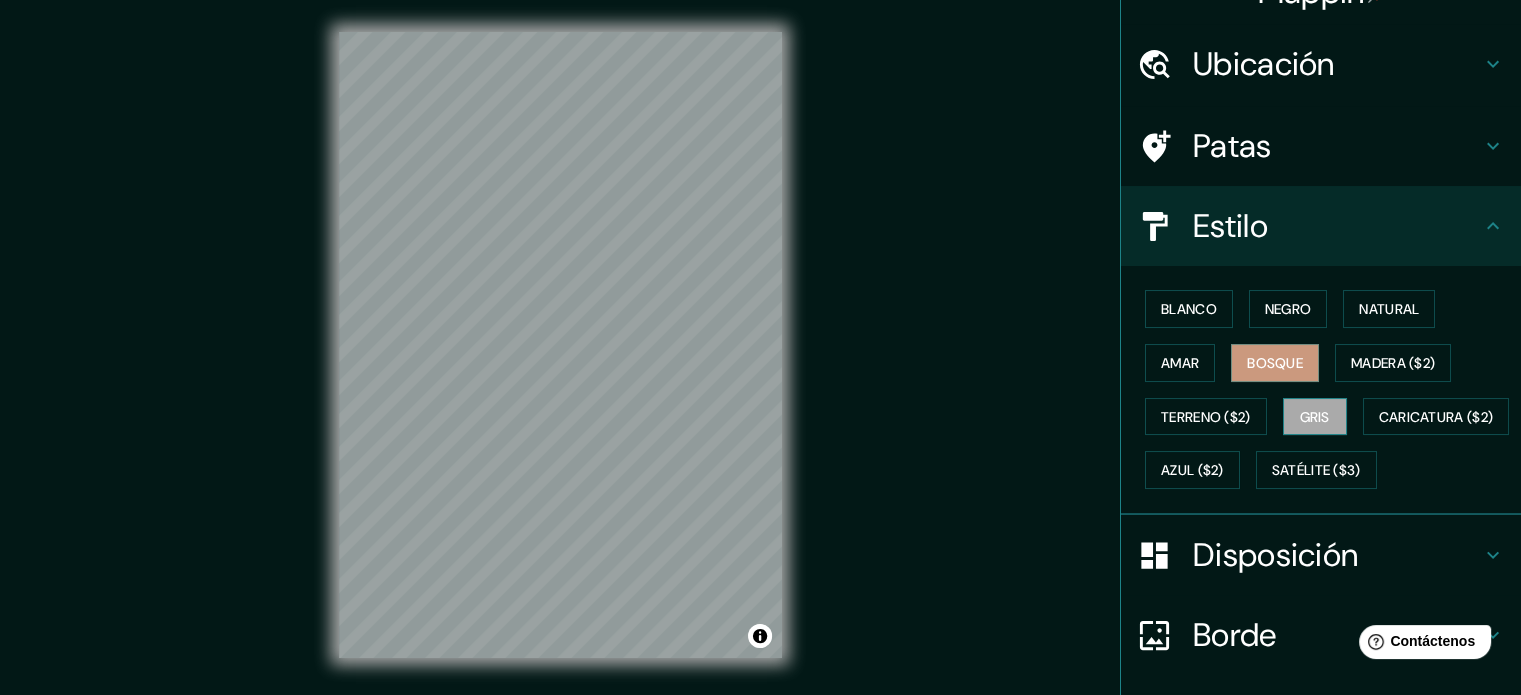 click on "Gris" at bounding box center [1315, 417] 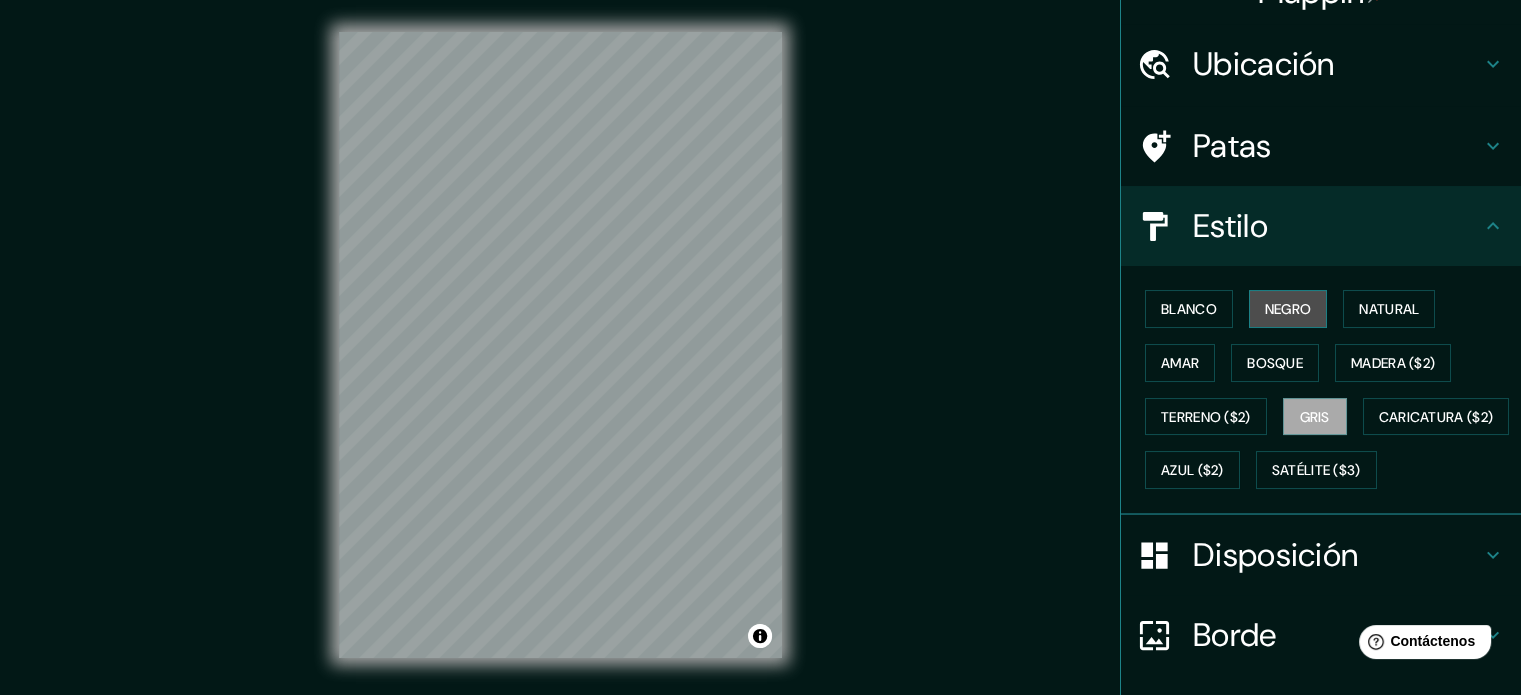 click on "Negro" at bounding box center [1288, 309] 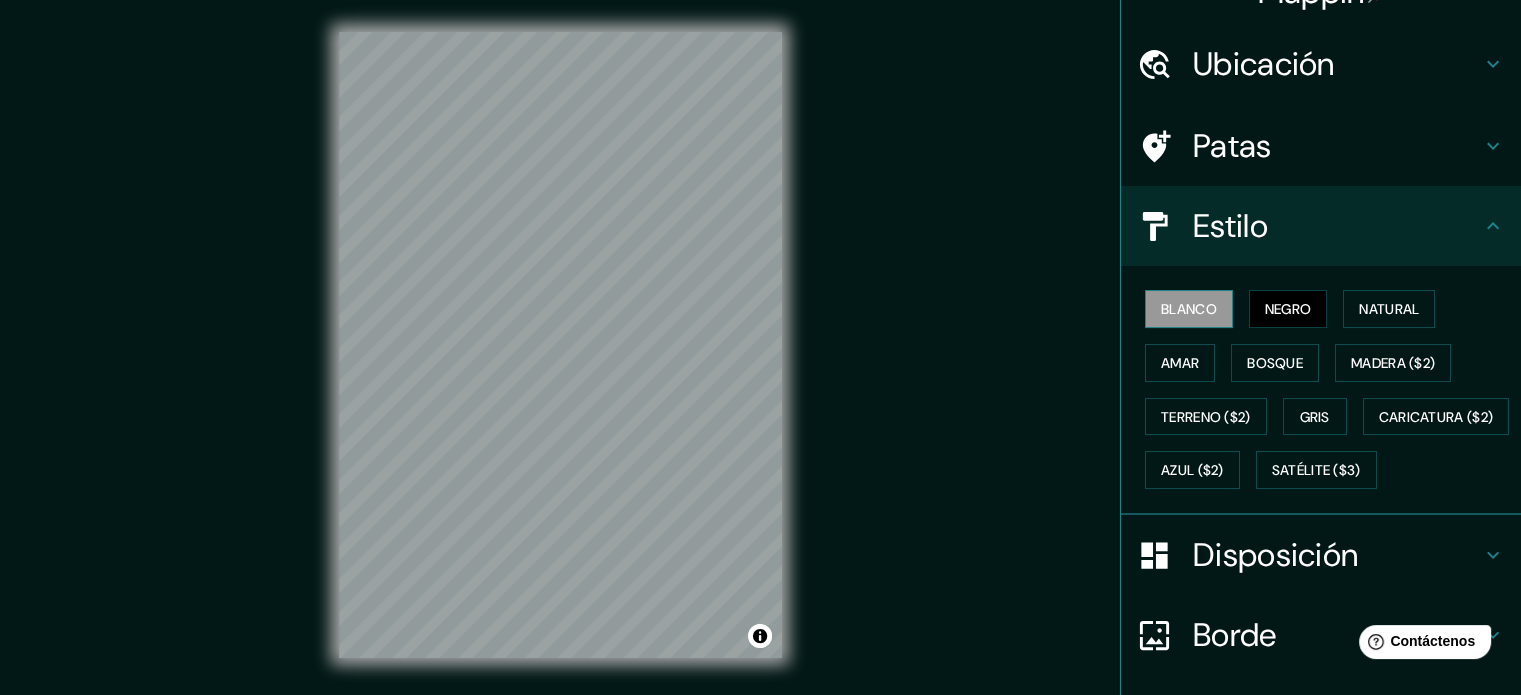 click on "Blanco" at bounding box center (1189, 309) 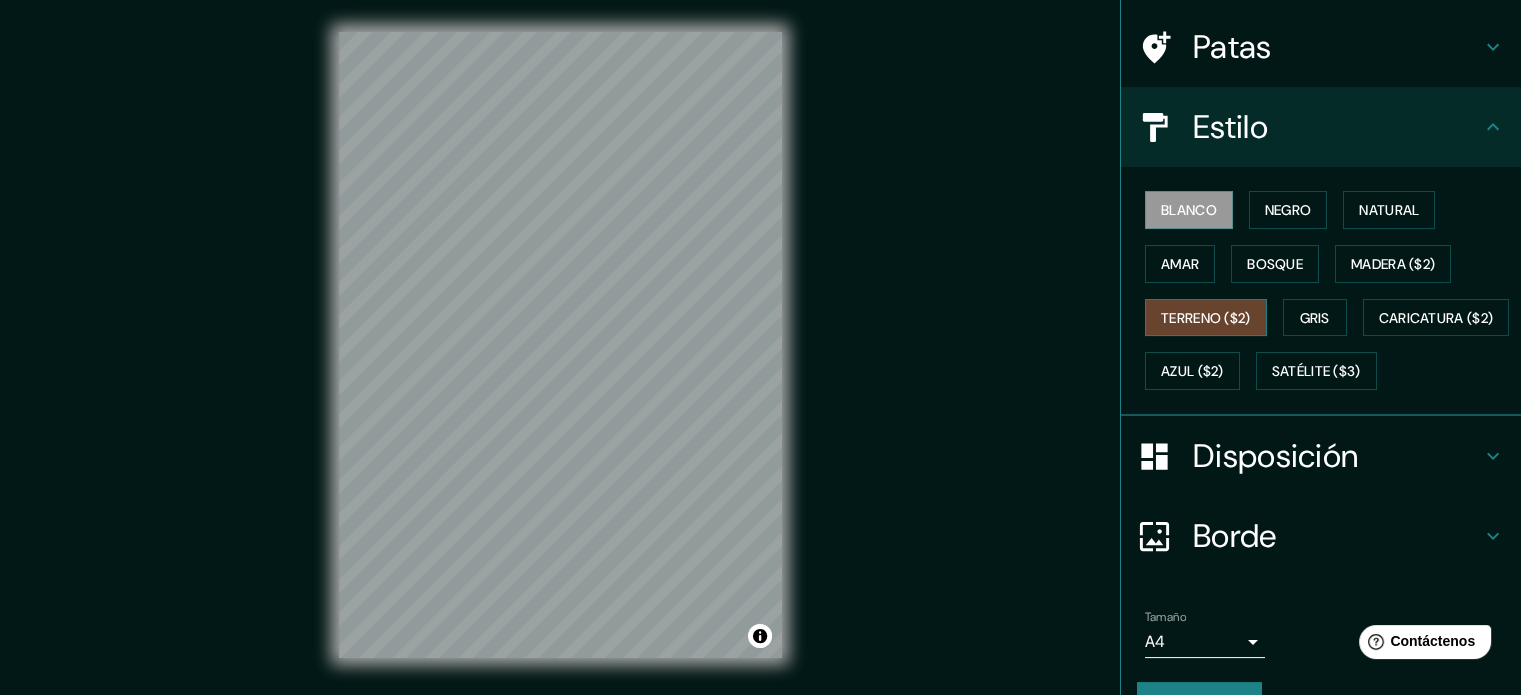 scroll, scrollTop: 136, scrollLeft: 0, axis: vertical 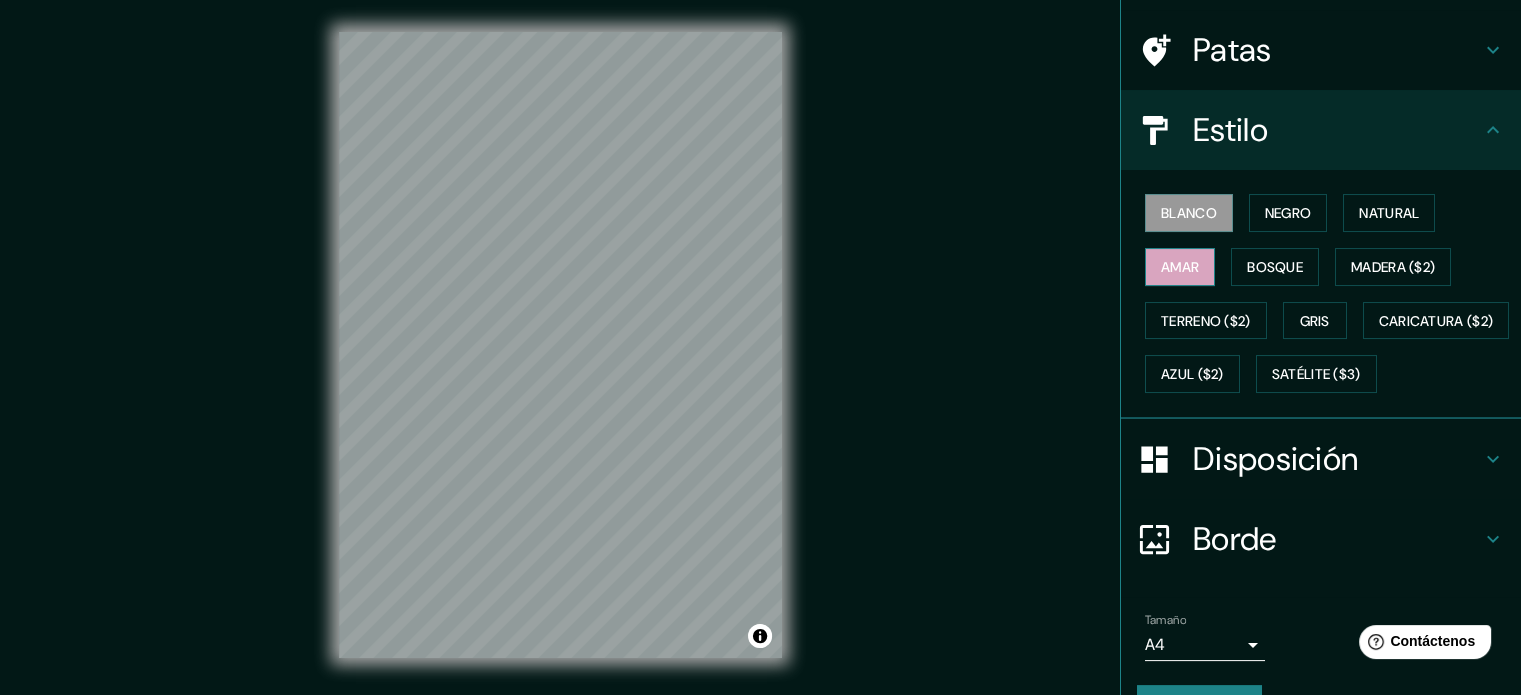 click on "Amar" at bounding box center (1180, 267) 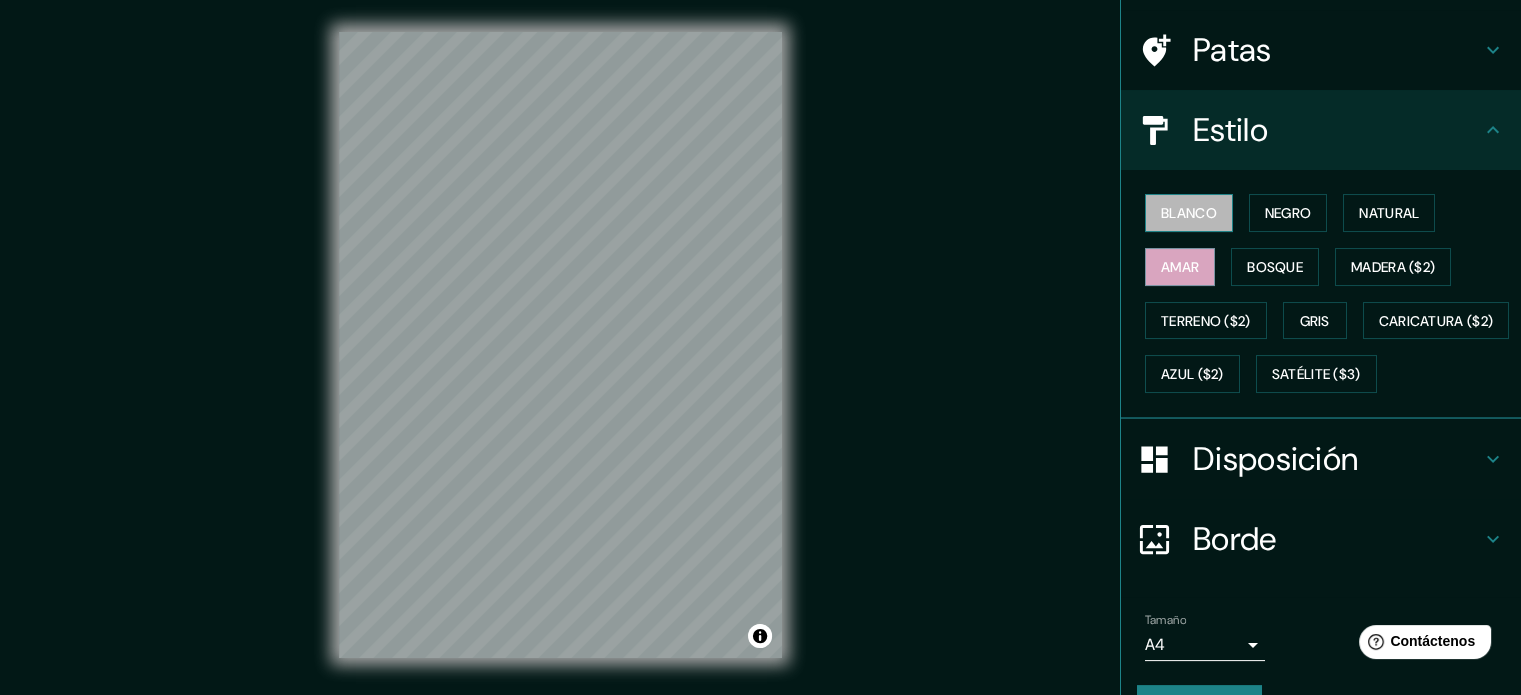 click on "Blanco" at bounding box center (1189, 213) 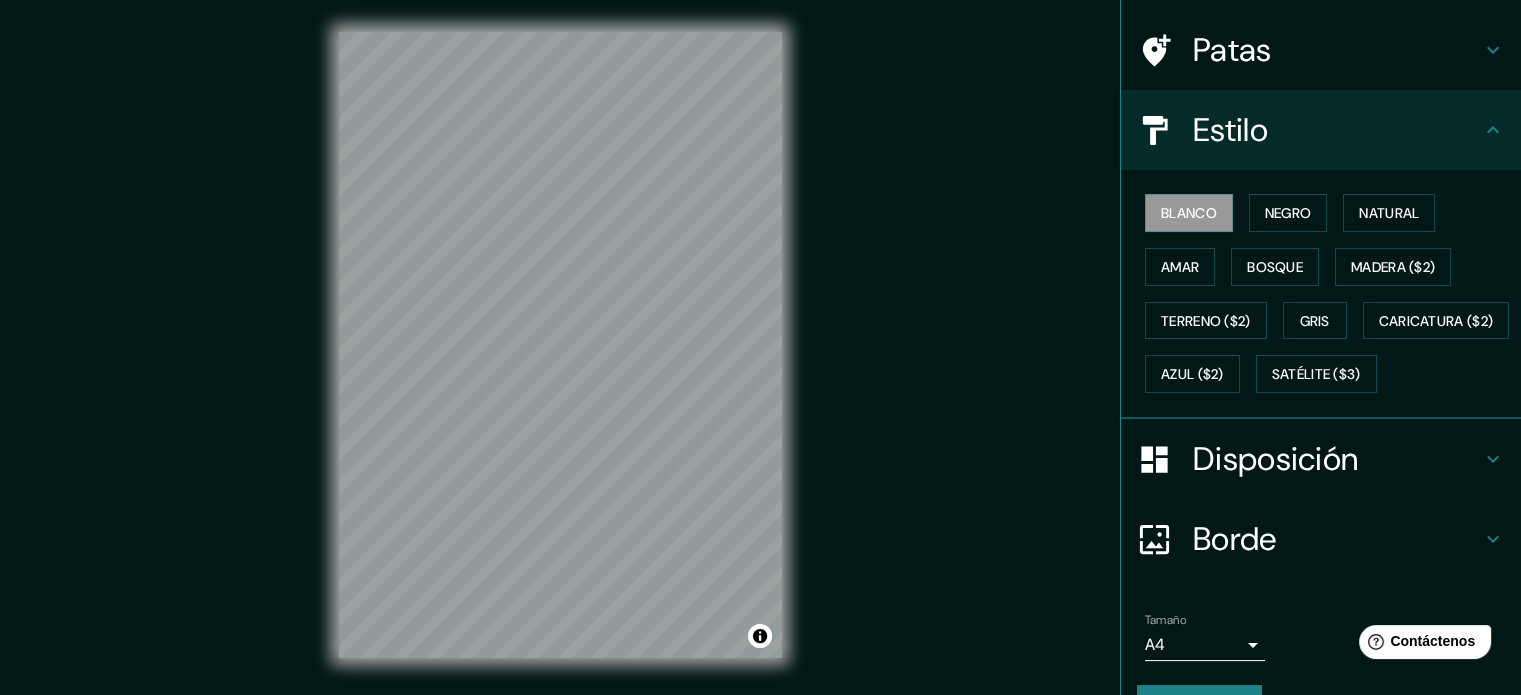 click on "Borde" at bounding box center (1235, 539) 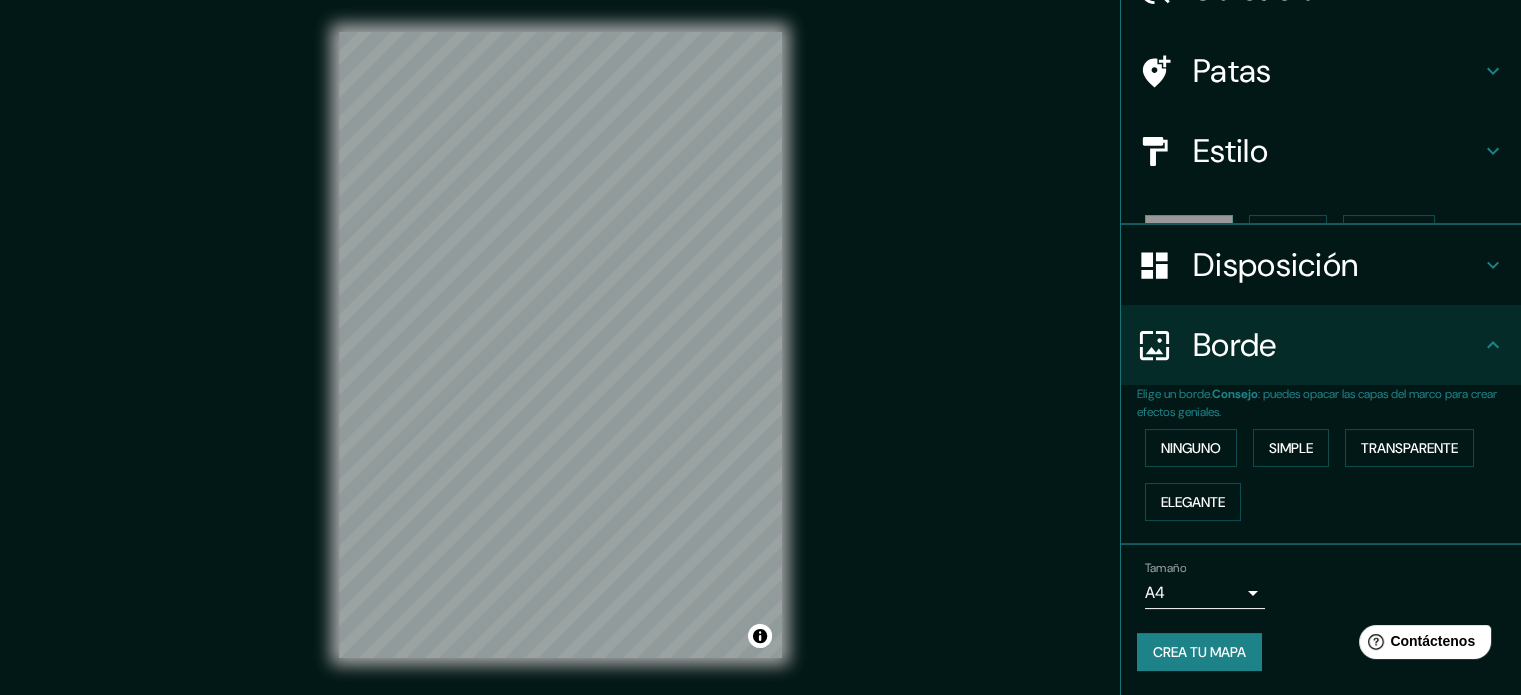 scroll, scrollTop: 80, scrollLeft: 0, axis: vertical 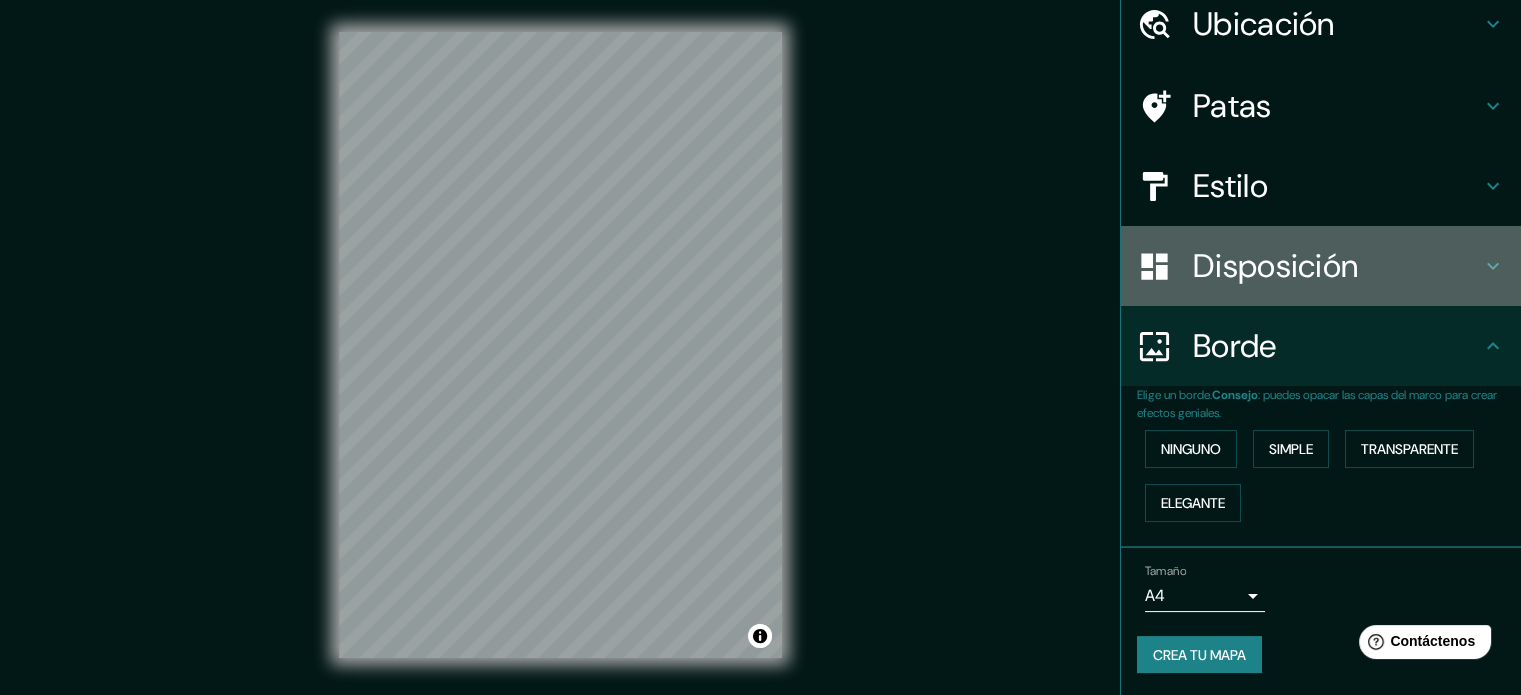 click on "Disposición" at bounding box center [1275, 266] 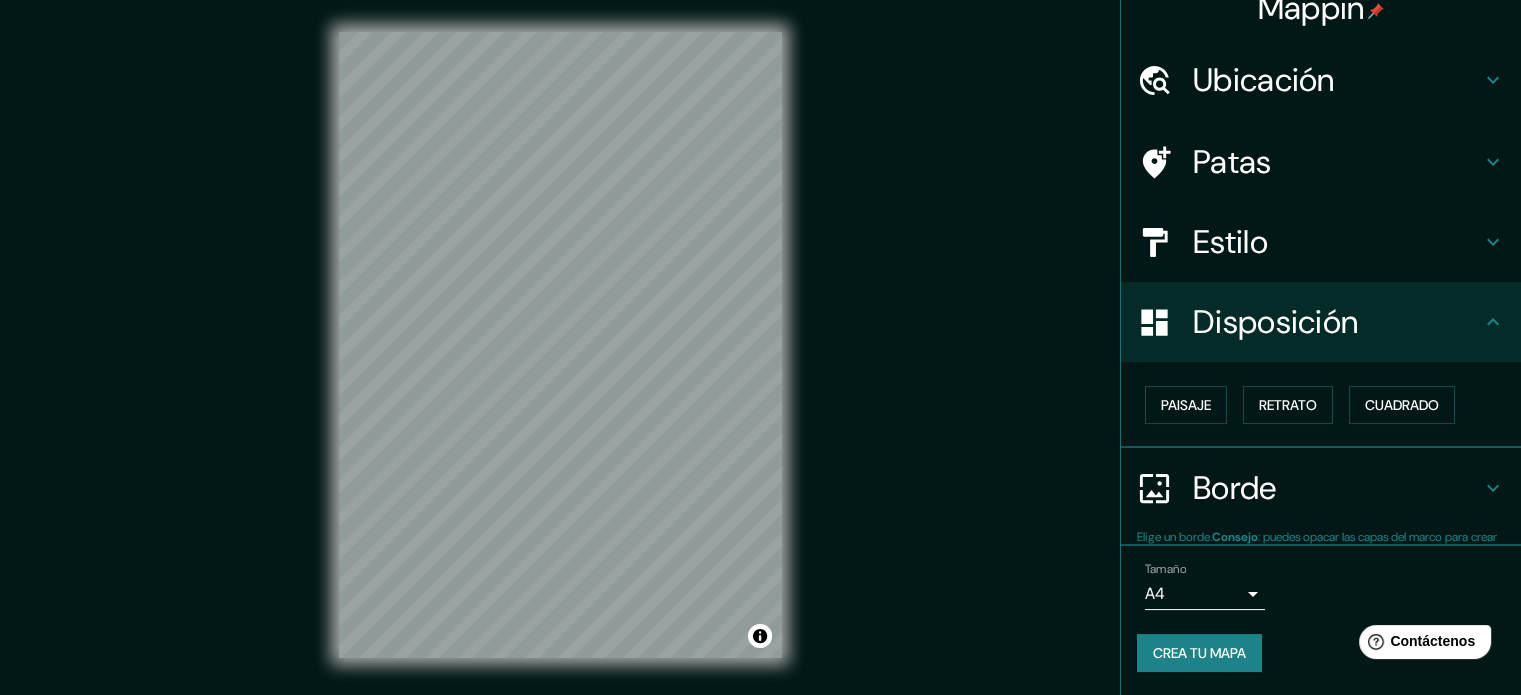 scroll, scrollTop: 24, scrollLeft: 0, axis: vertical 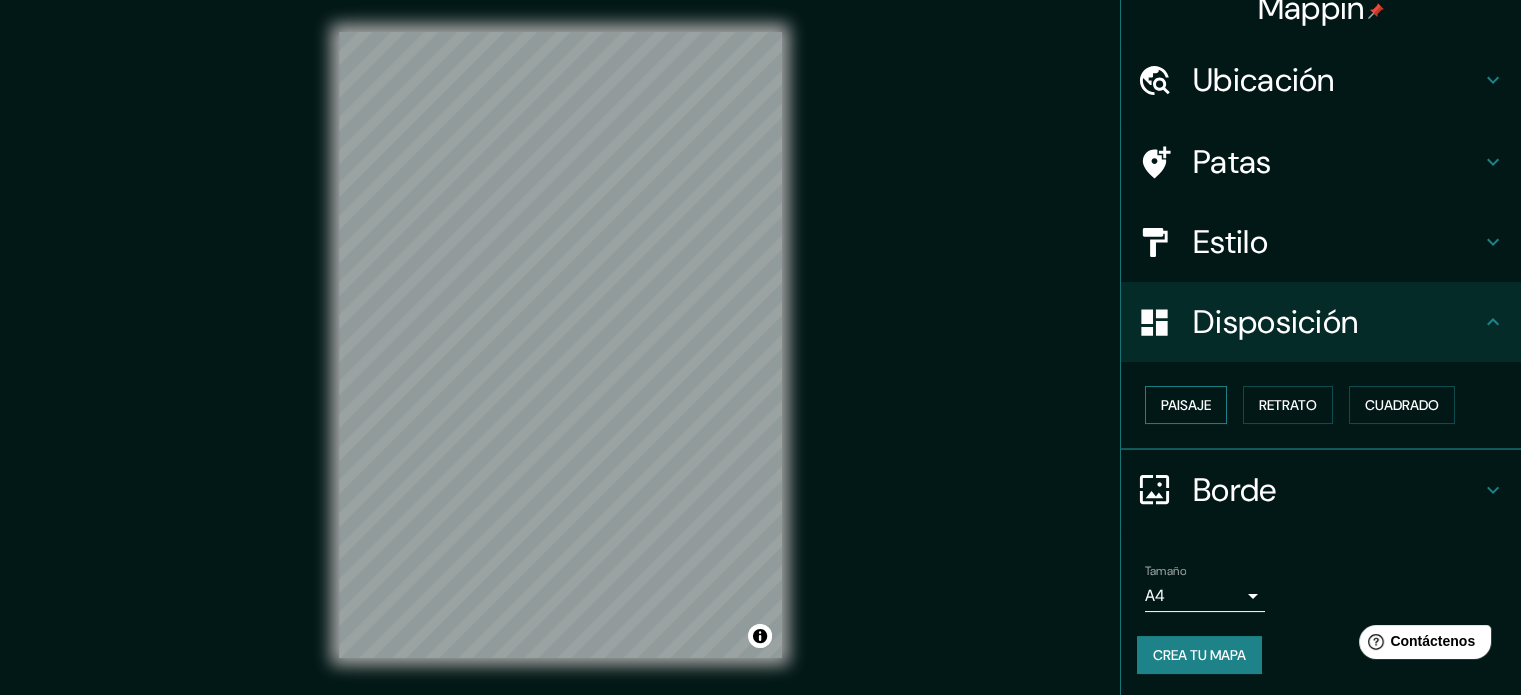 click on "Paisaje" at bounding box center [1186, 405] 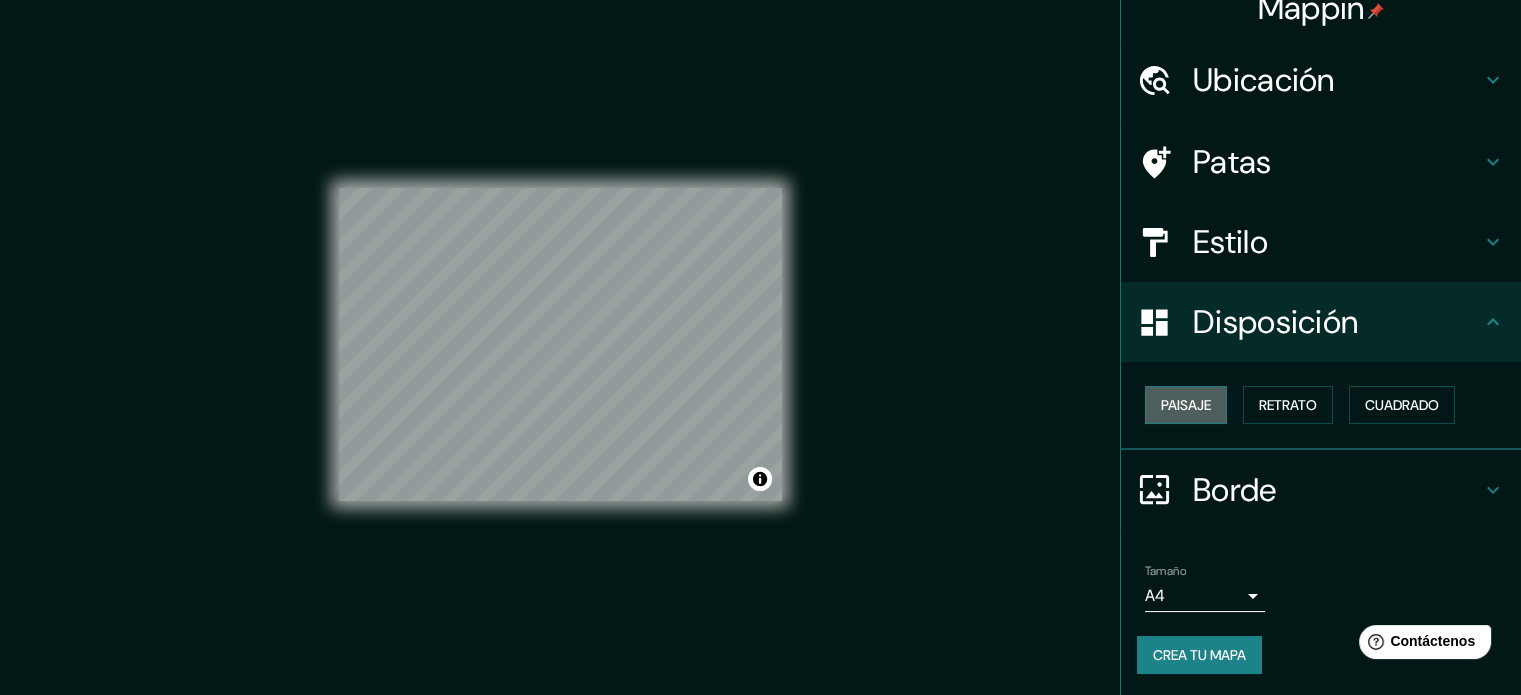 click on "Paisaje" at bounding box center (1186, 405) 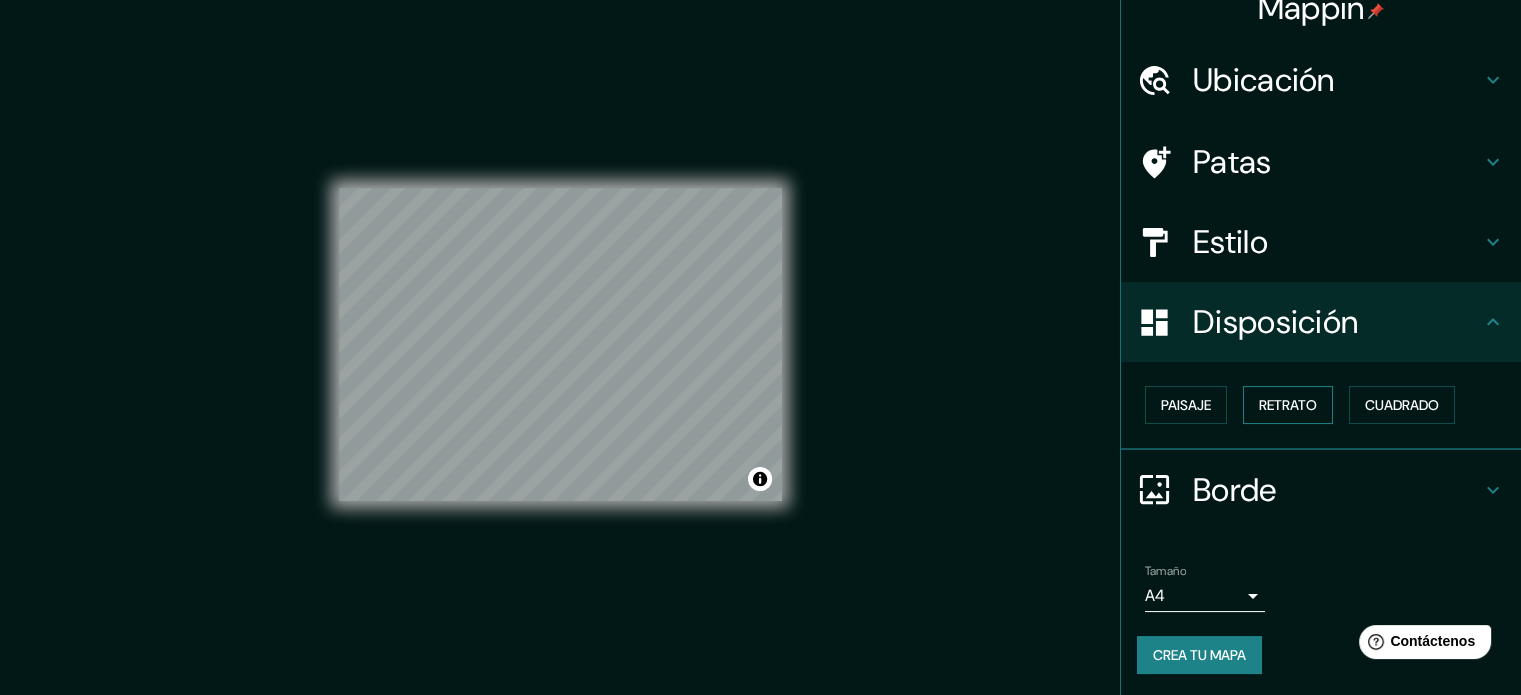 click on "Retrato" at bounding box center (1288, 405) 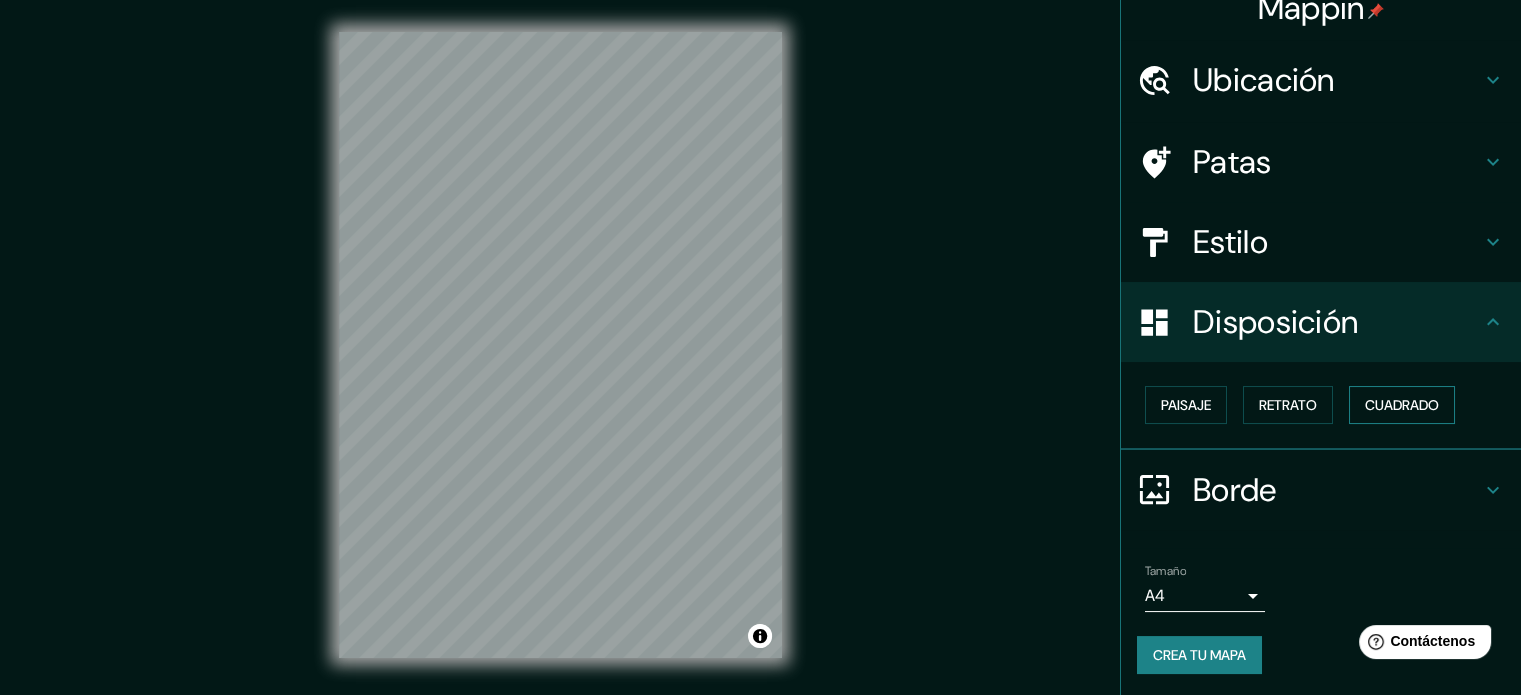 click on "Cuadrado" at bounding box center (1402, 405) 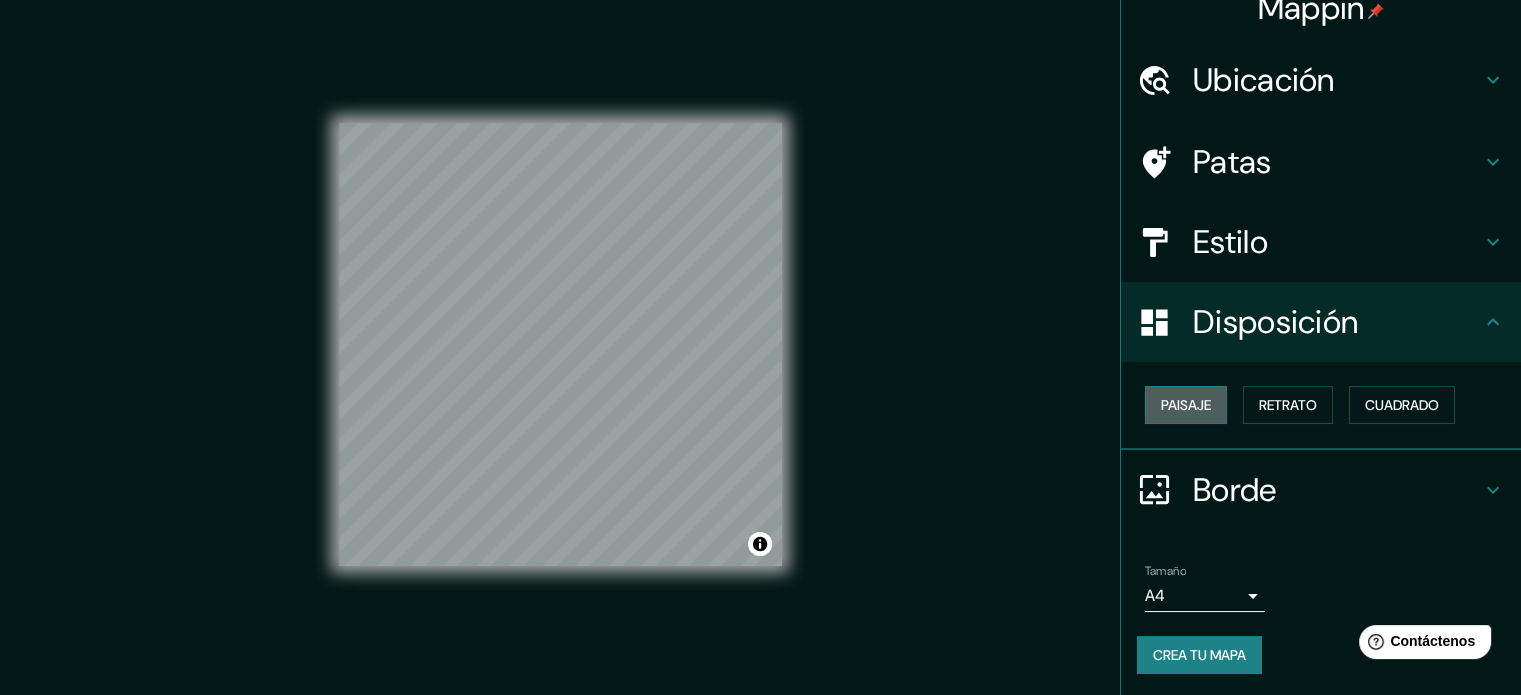 click on "Paisaje" at bounding box center (1186, 405) 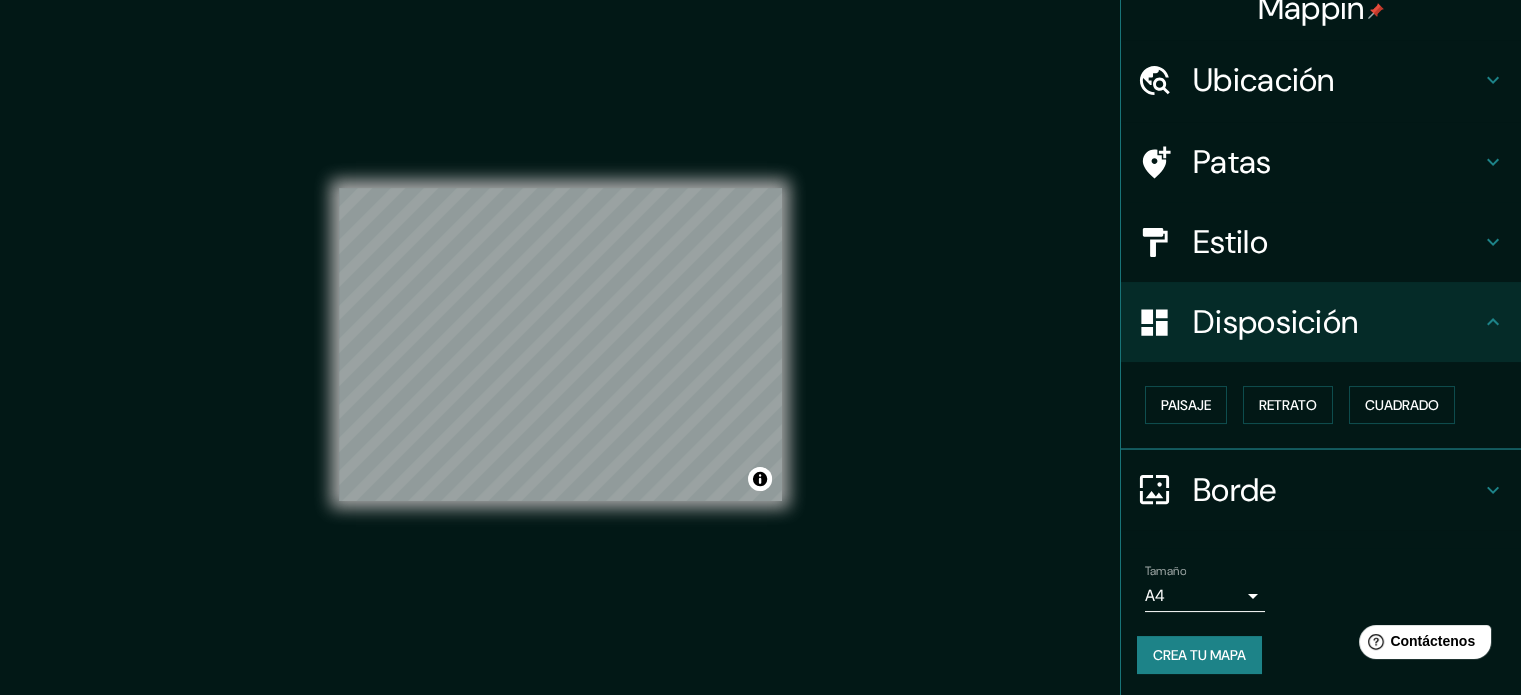 click on "Borde" at bounding box center (1235, 490) 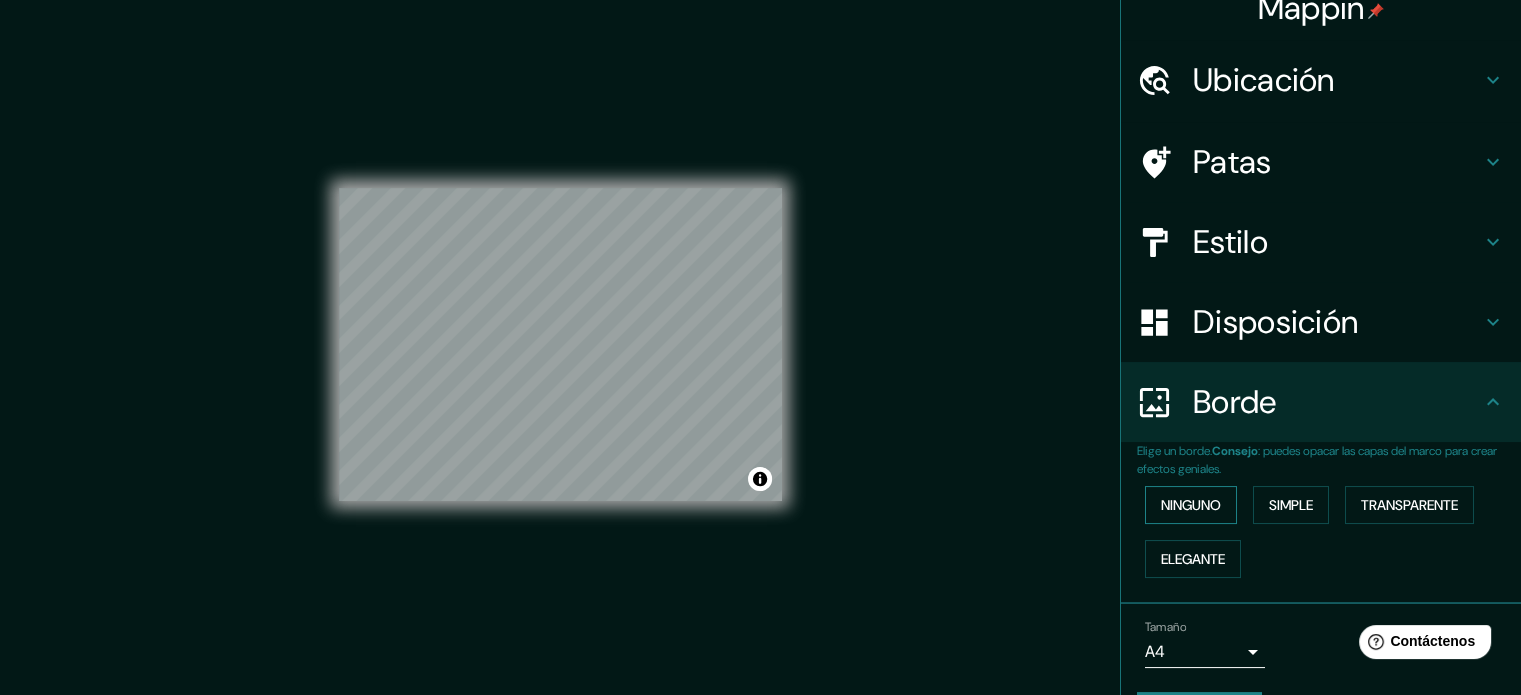 click on "Ninguno" at bounding box center [1191, 505] 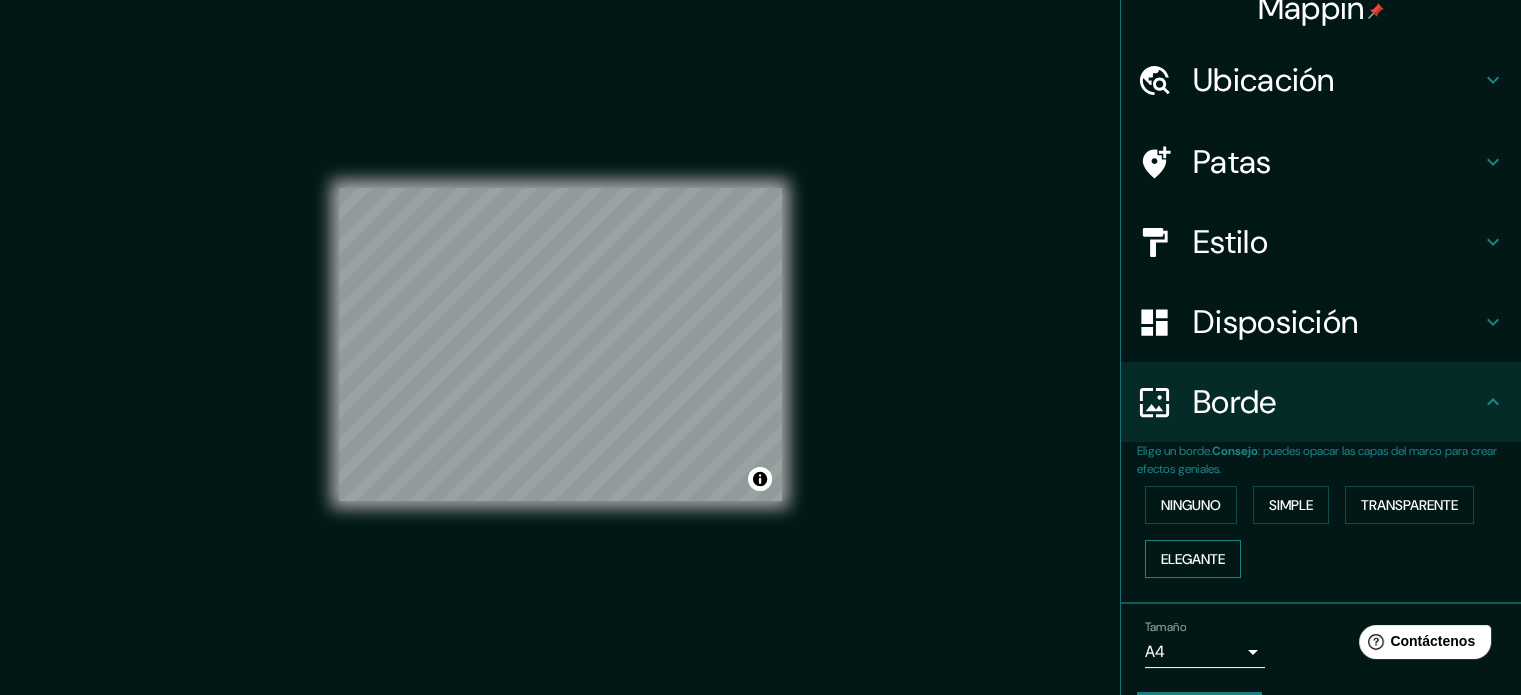 click on "Elegante" at bounding box center [1193, 559] 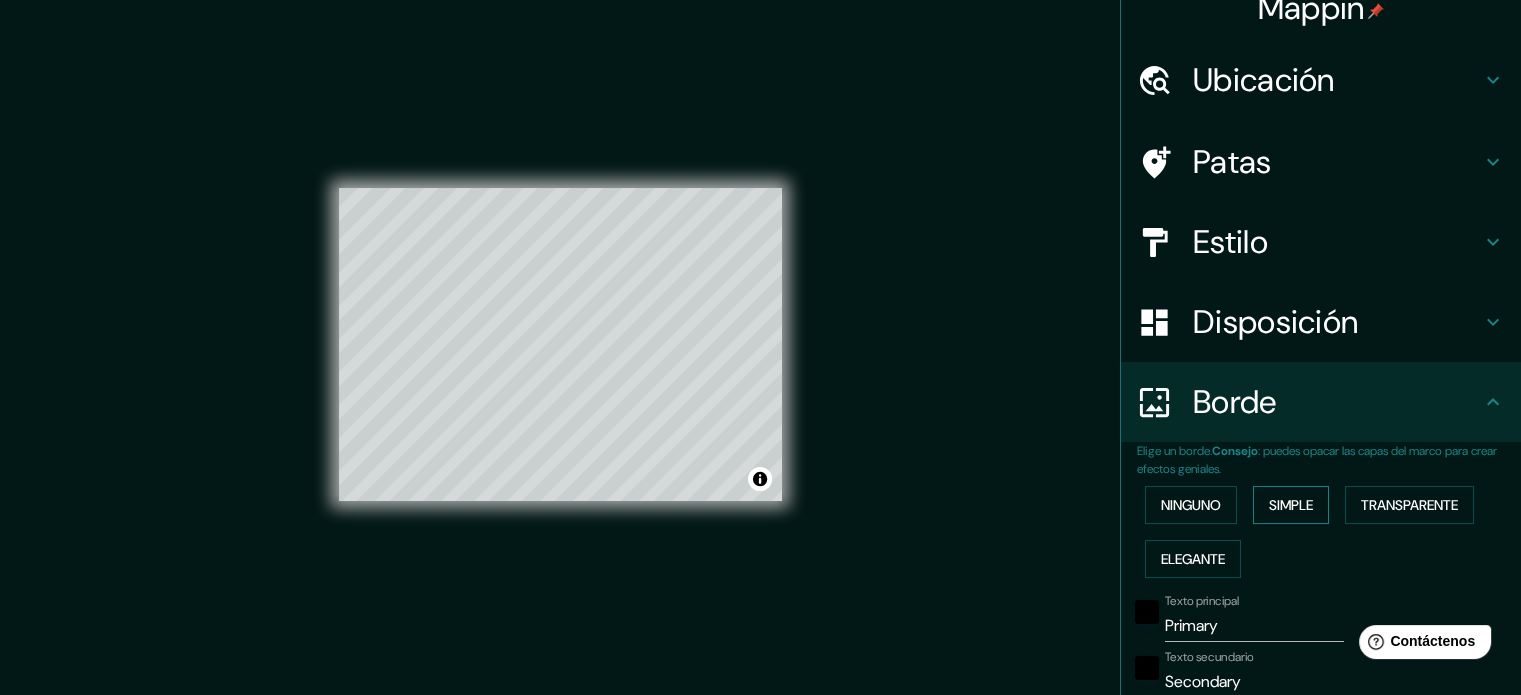 click on "Simple" at bounding box center (1291, 505) 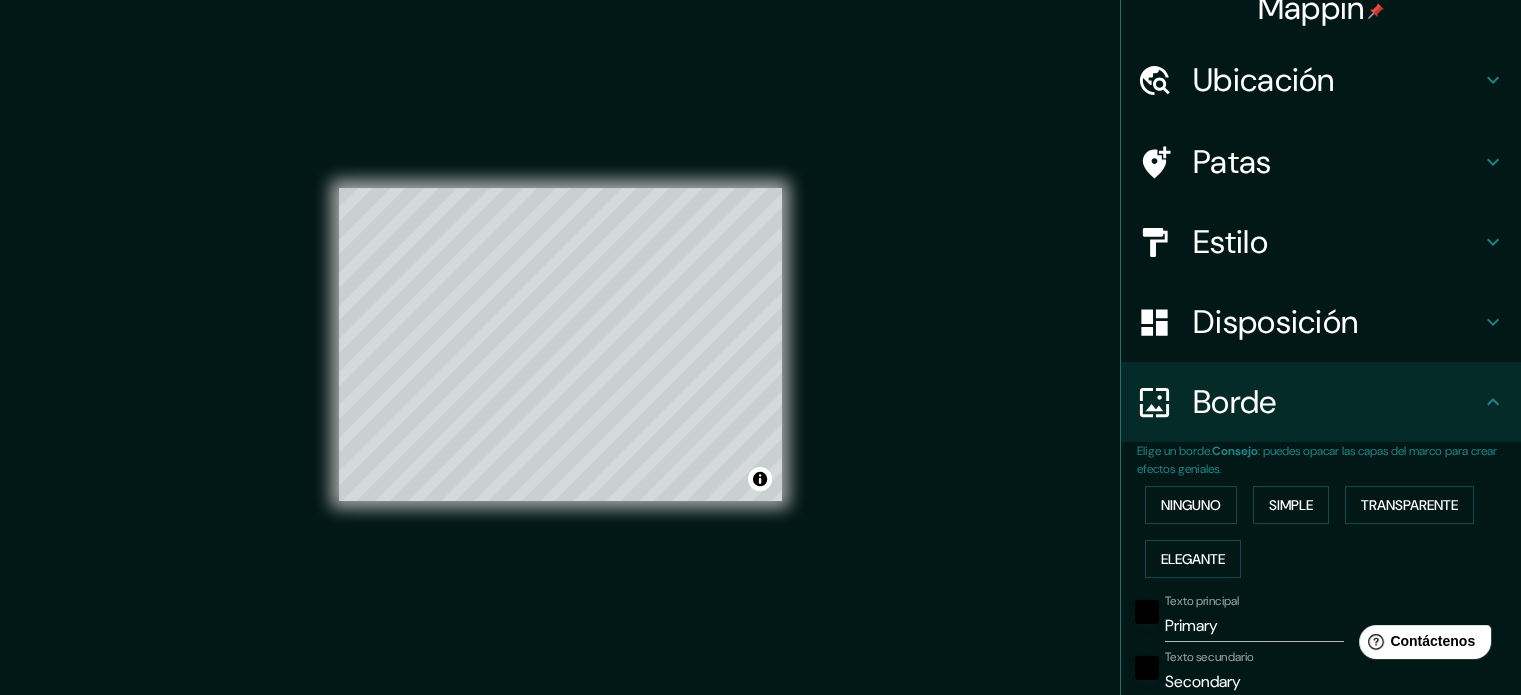 click on "Elige un borde.  Consejo  : puedes opacar las capas del marco para crear efectos geniales." at bounding box center [1329, 460] 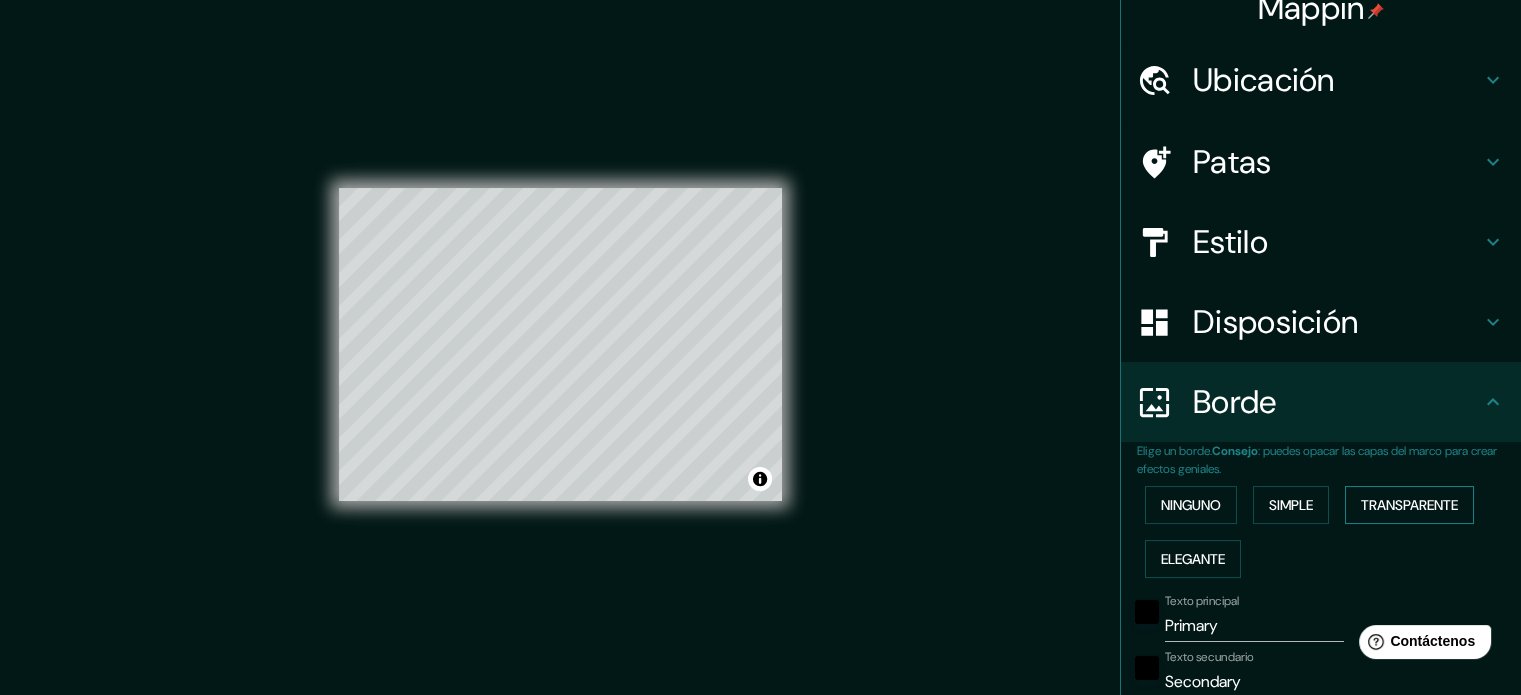 click on "Transparente" at bounding box center [1409, 505] 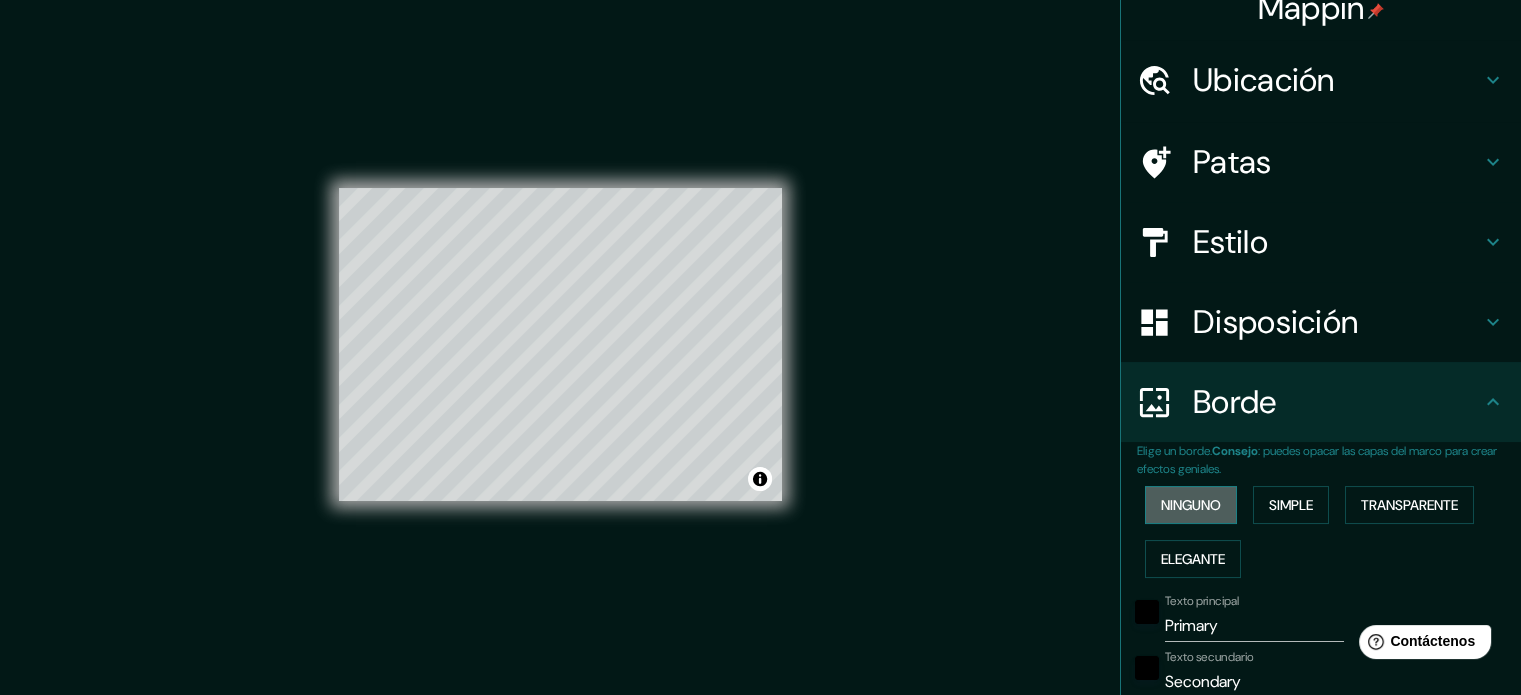 click on "Ninguno" at bounding box center (1191, 505) 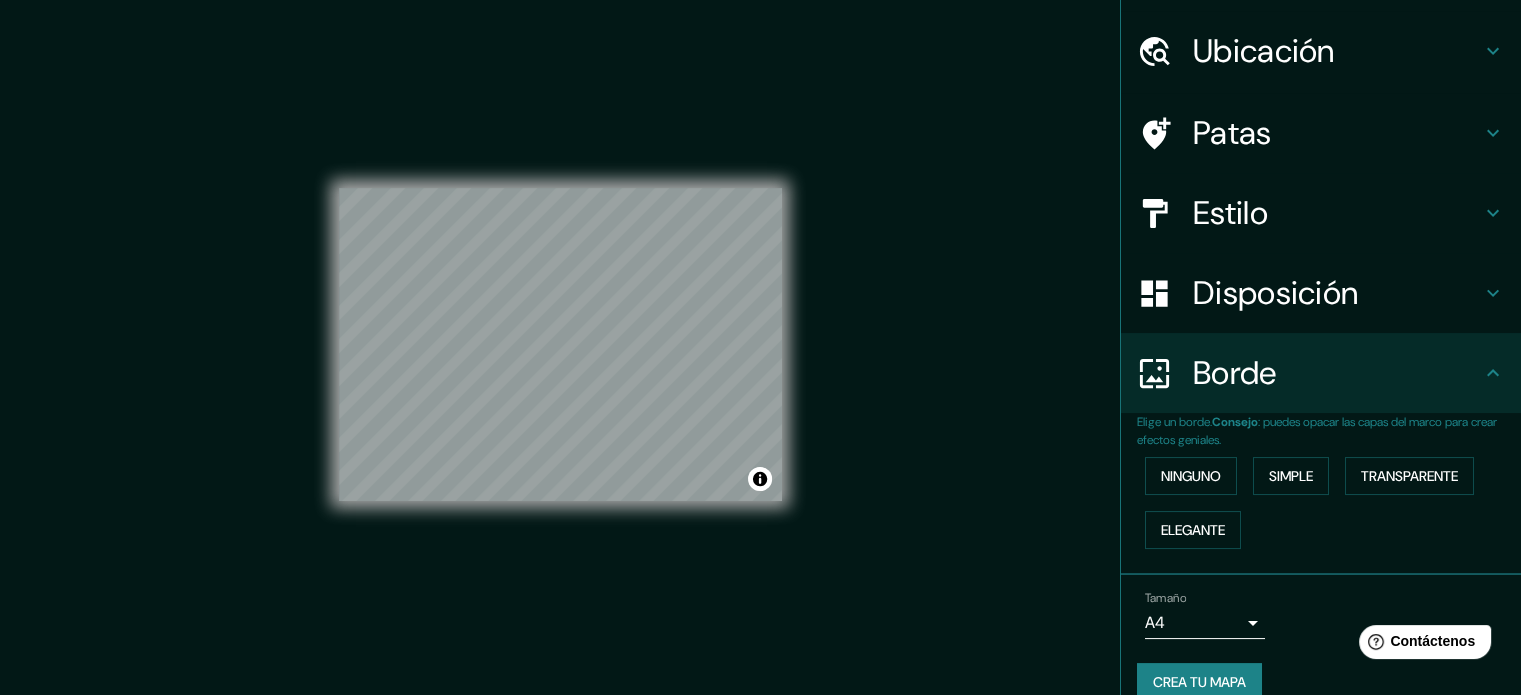 scroll, scrollTop: 80, scrollLeft: 0, axis: vertical 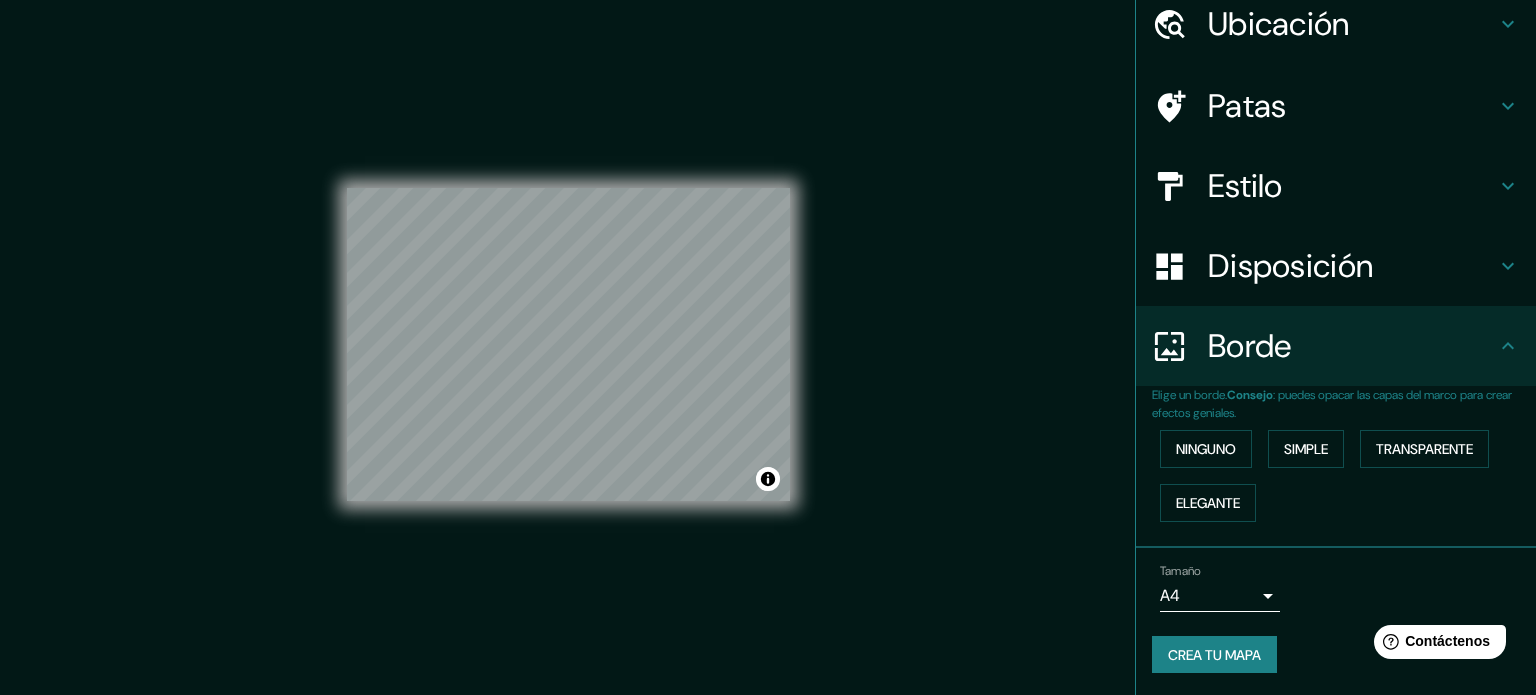 click on "Mappin Ubicación [CITY], [CITY], [STATE], [COUNTRY] [CITY] [CITY], [STATE], [COUNTRY] [CITY] [CITY], [STATE], [COUNTRY] [CITY] [POSTAL_CODE] [CITY], [STATE], [COUNTRY] Calle [CITY] [POSTAL_CODE] [CITY], [STATE], [COUNTRY] [CITY] [POSTAL_CODE] [CITY], [STATE], [COUNTRY] Patas Estilo Disposición Borde Elige un borde.  Consejo  : puedes opacar las capas del marco para crear efectos geniales. Ninguno Simple Transparente Elegante Tamaño A4 single Crea tu mapa © Mapbox   © OpenStreetMap   Improve this map Si tiene algún problema, sugerencia o inquietud, envíe un correo electrónico a  help@example.com  .   . ." at bounding box center [768, 347] 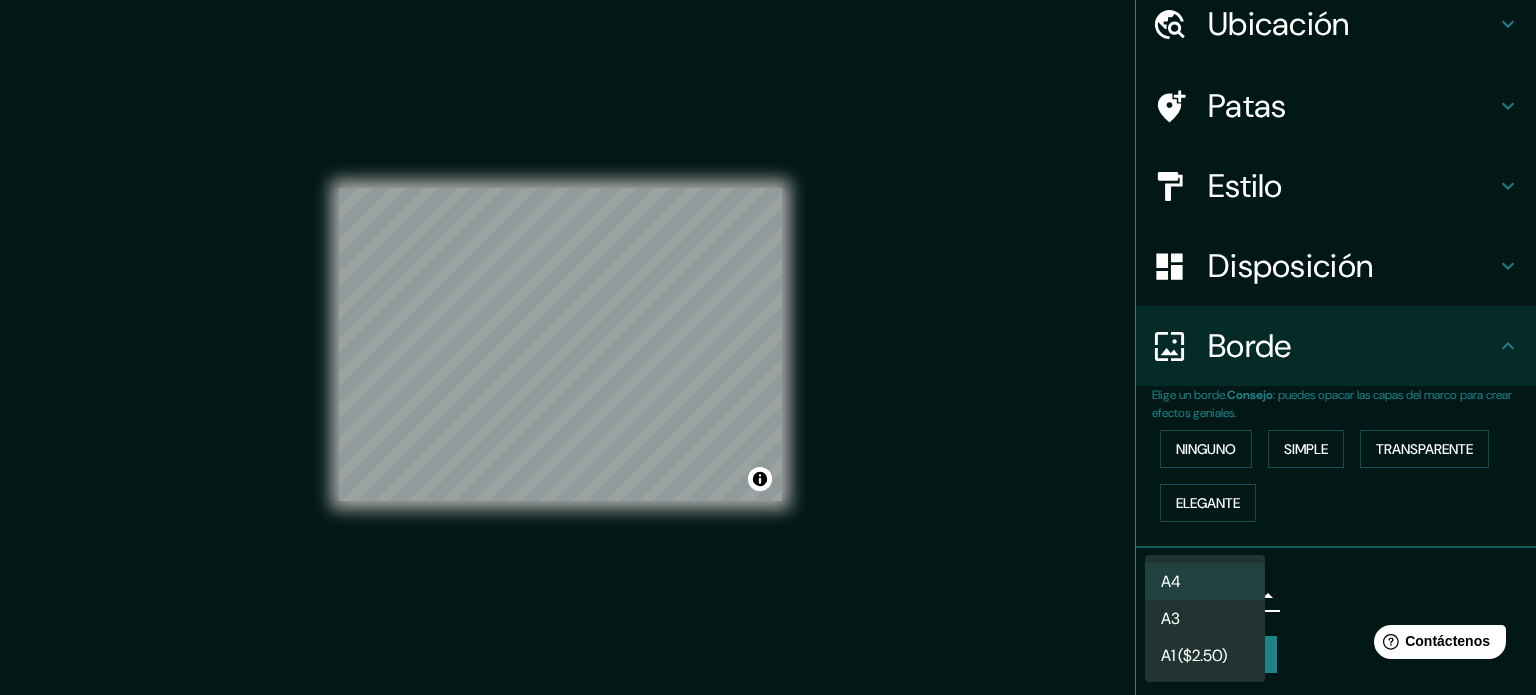 click at bounding box center (768, 347) 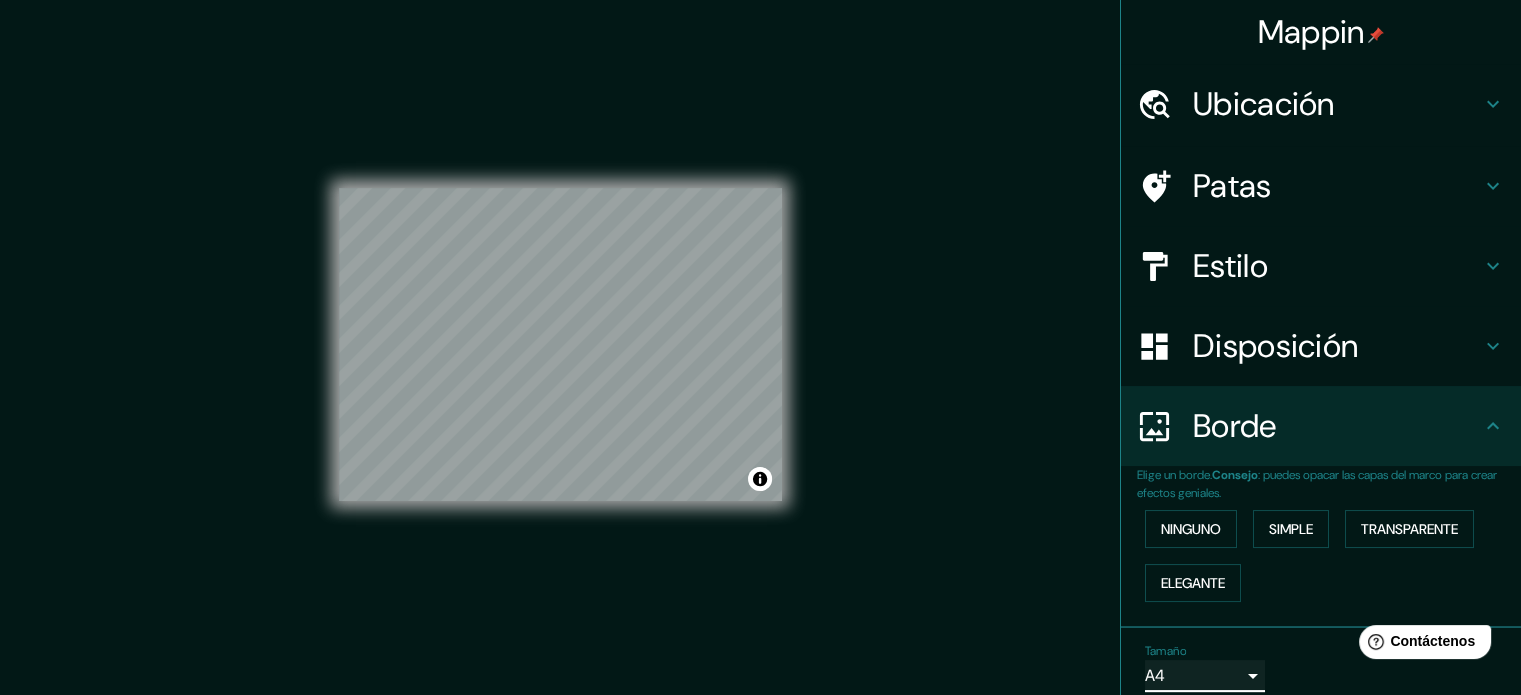 scroll, scrollTop: 0, scrollLeft: 0, axis: both 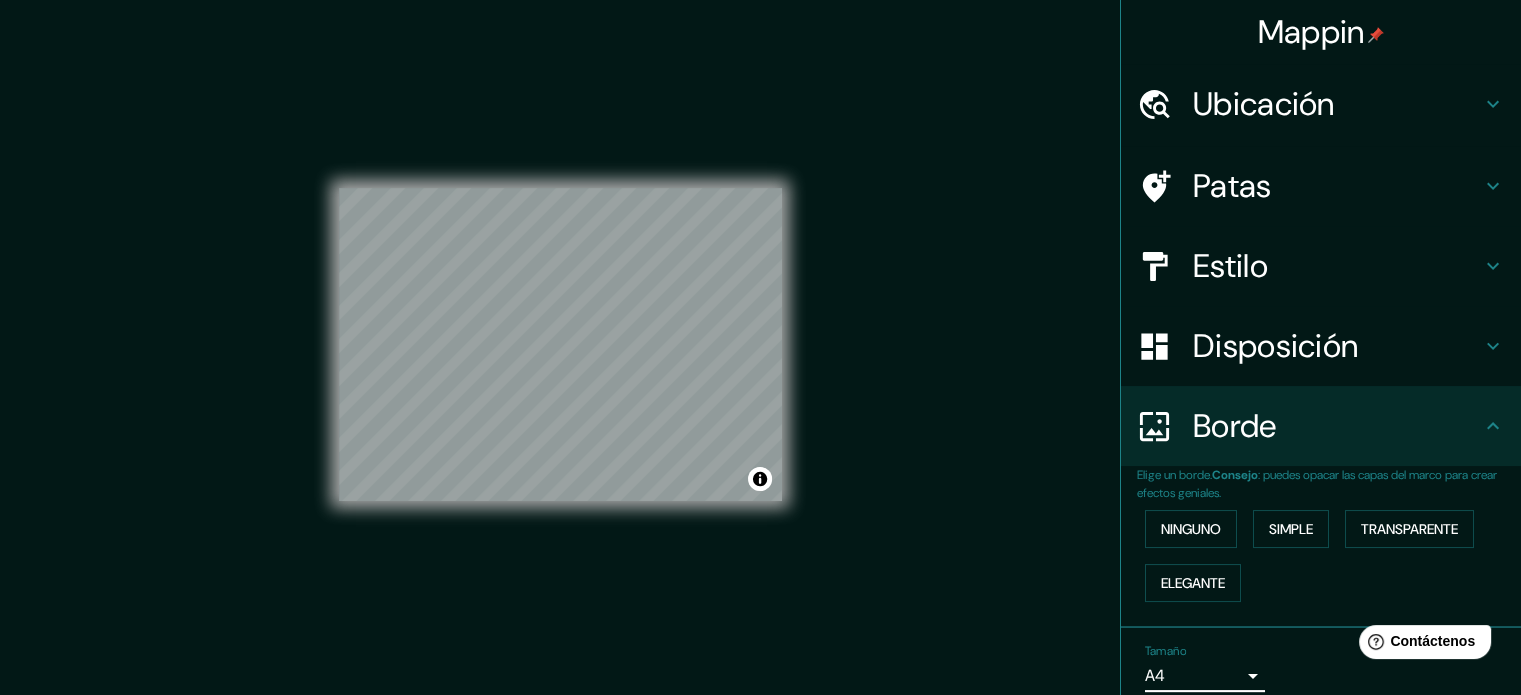 click on "Patas" at bounding box center (1337, 186) 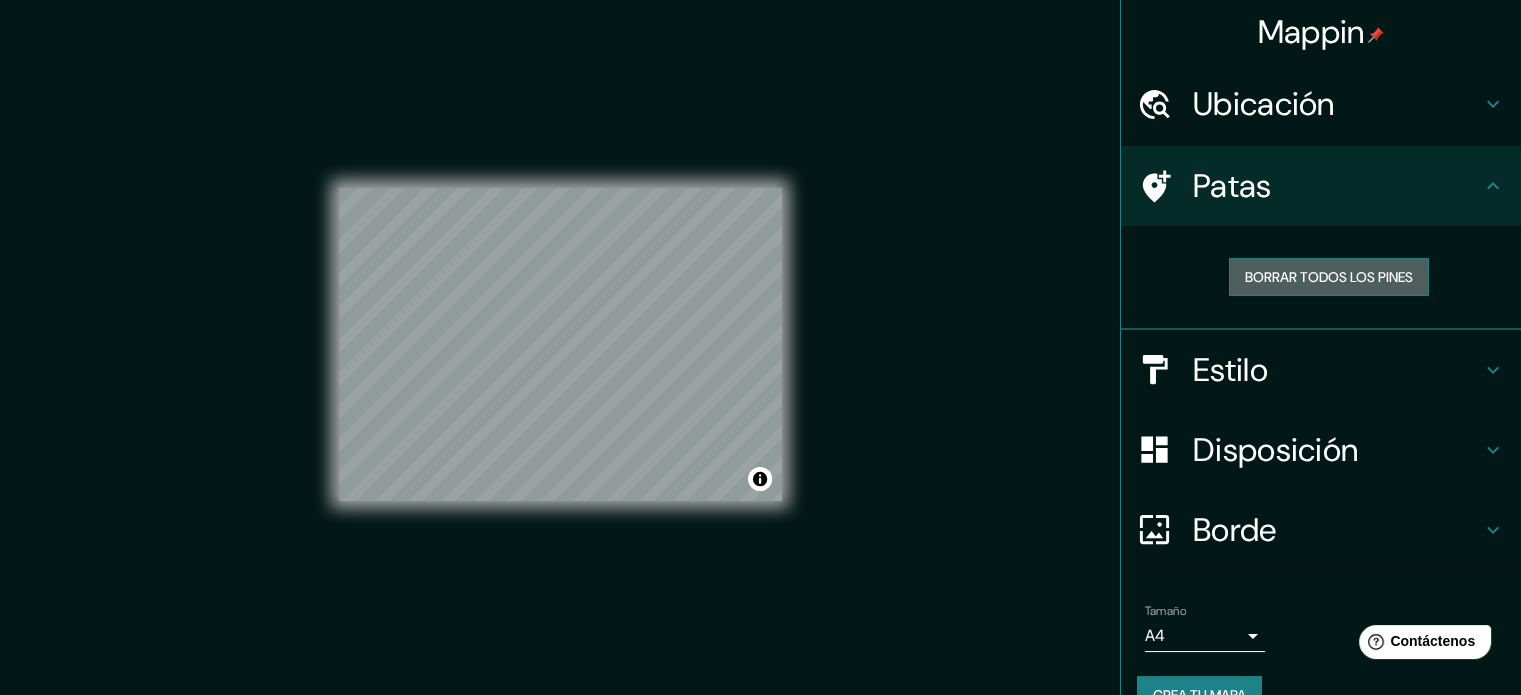 click on "Borrar todos los pines" at bounding box center [1329, 277] 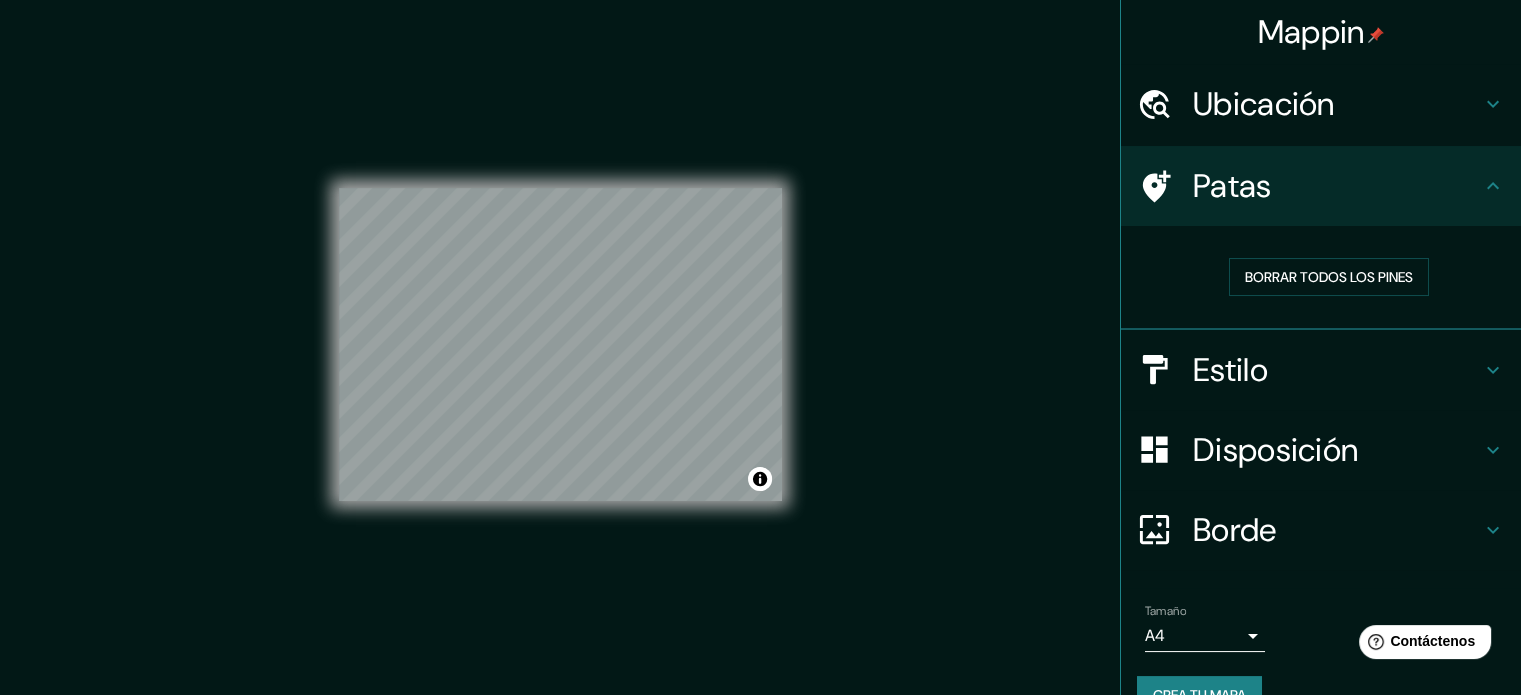 click on "Patas" at bounding box center (1232, 186) 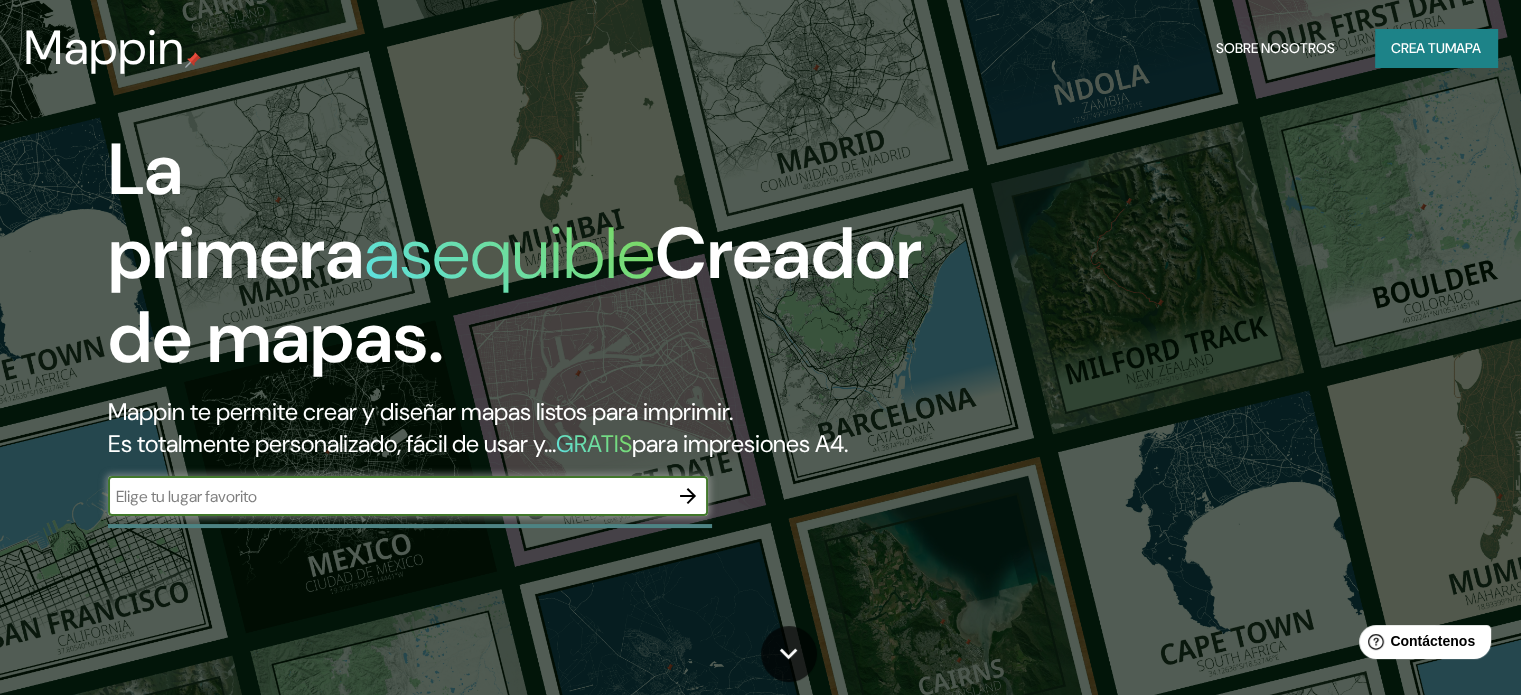 click on "mapa" at bounding box center [1463, 48] 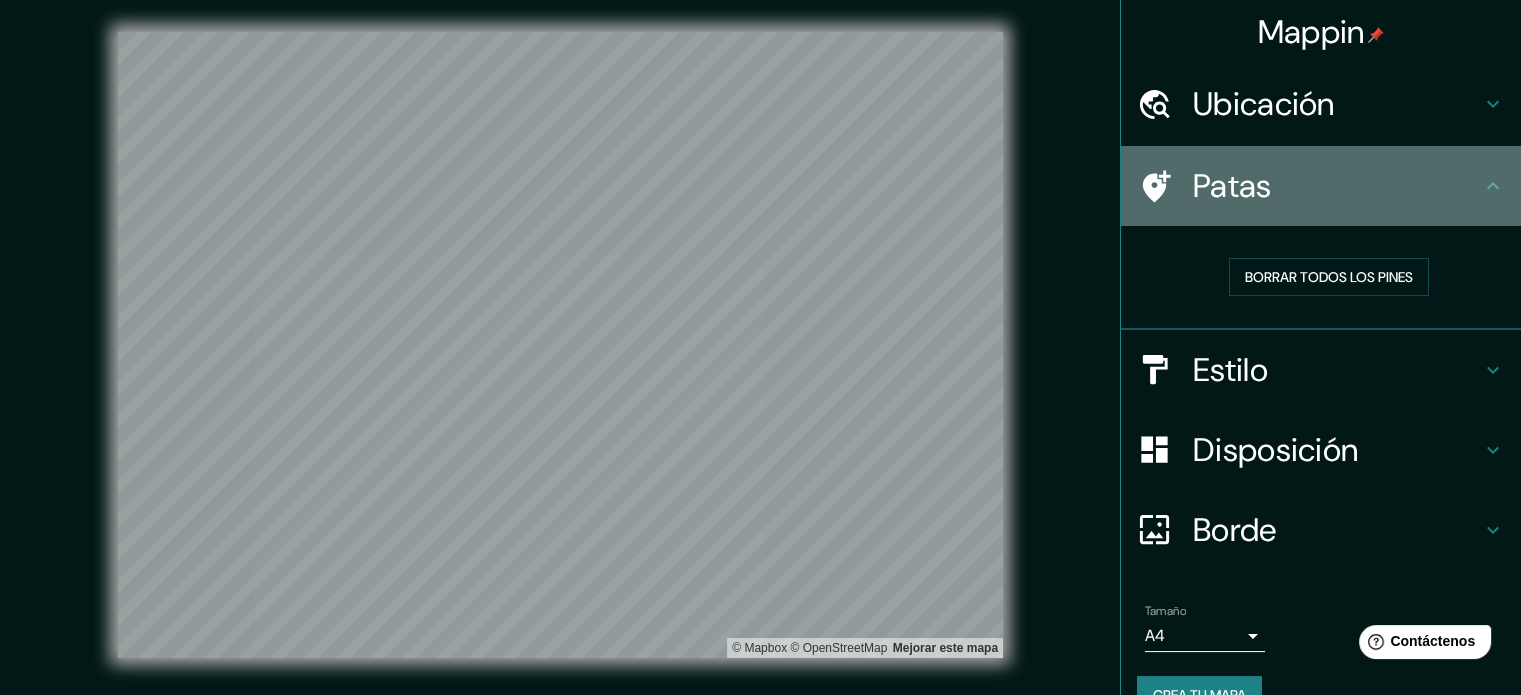 click on "Patas" at bounding box center (1232, 186) 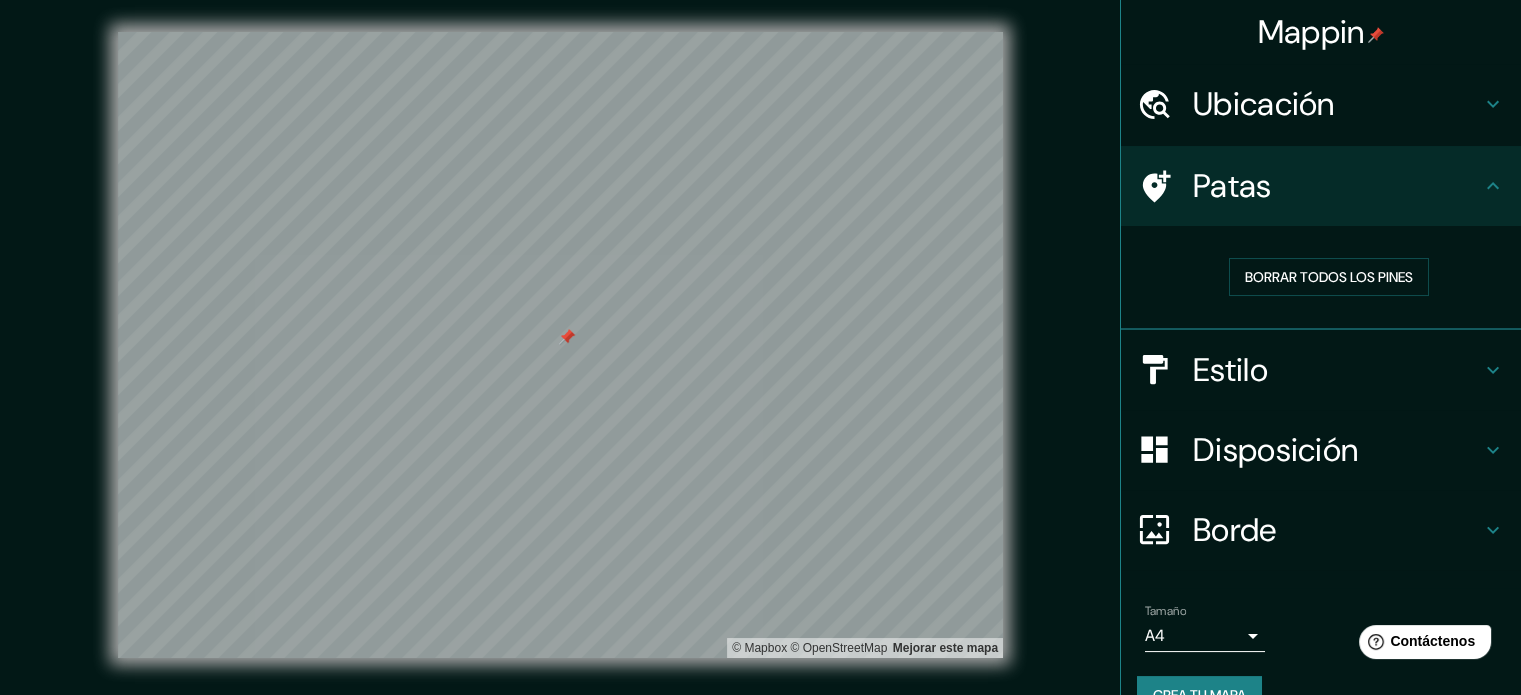drag, startPoint x: 538, startPoint y: 337, endPoint x: 565, endPoint y: 342, distance: 27.45906 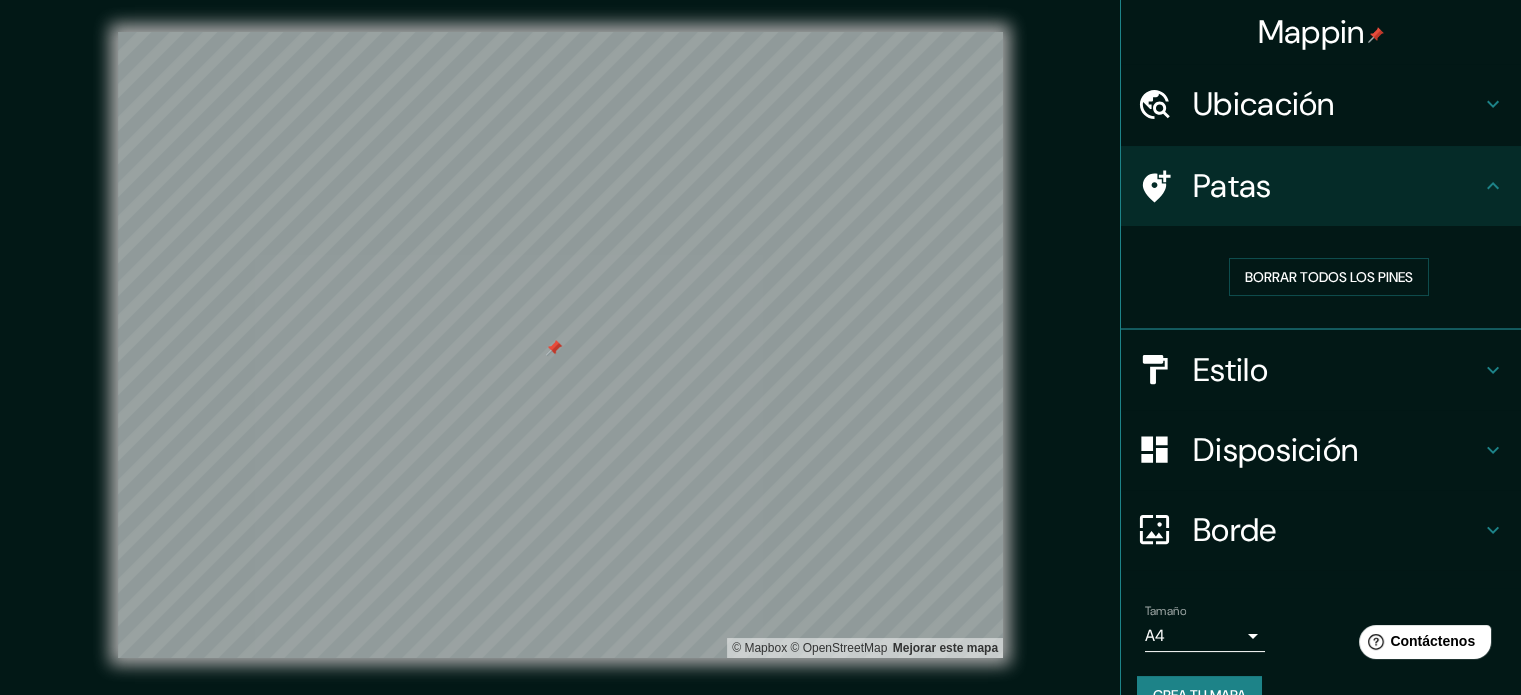 click at bounding box center [554, 348] 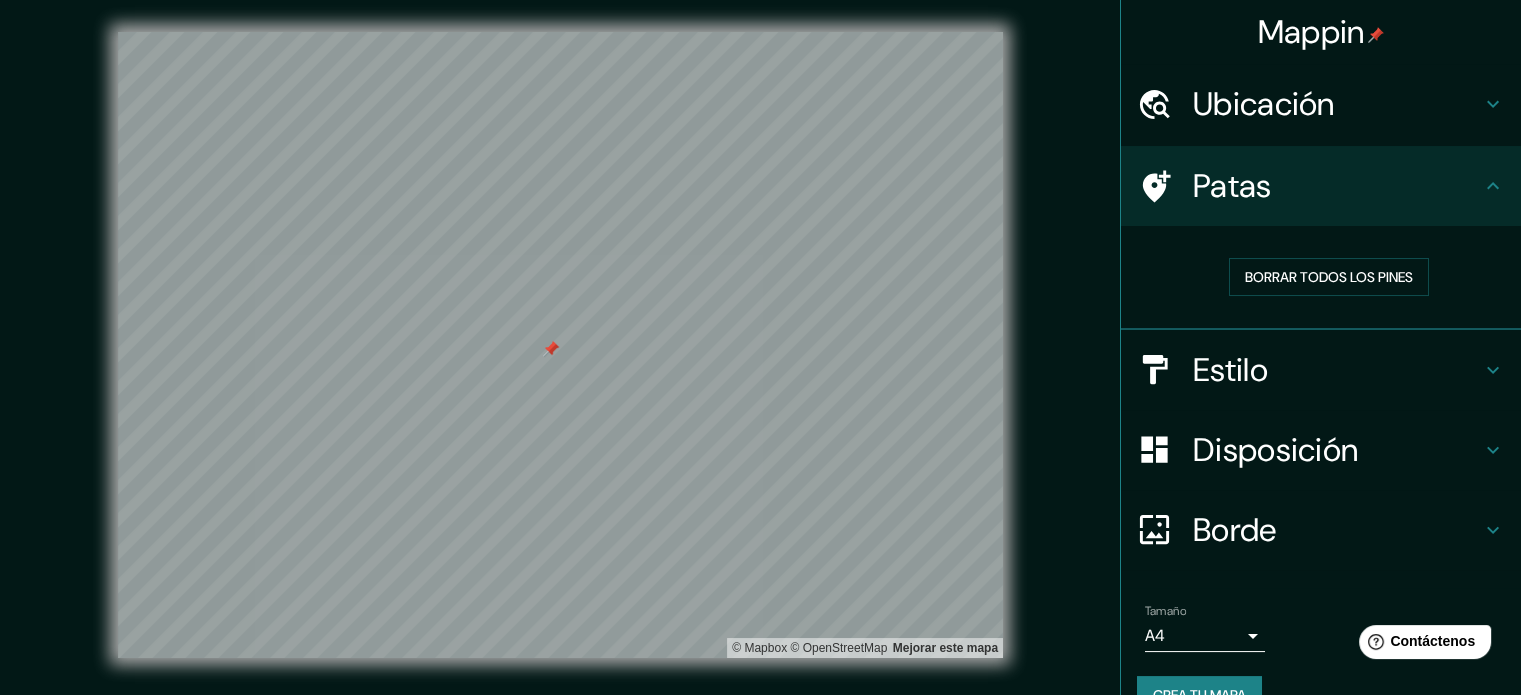 click at bounding box center [551, 349] 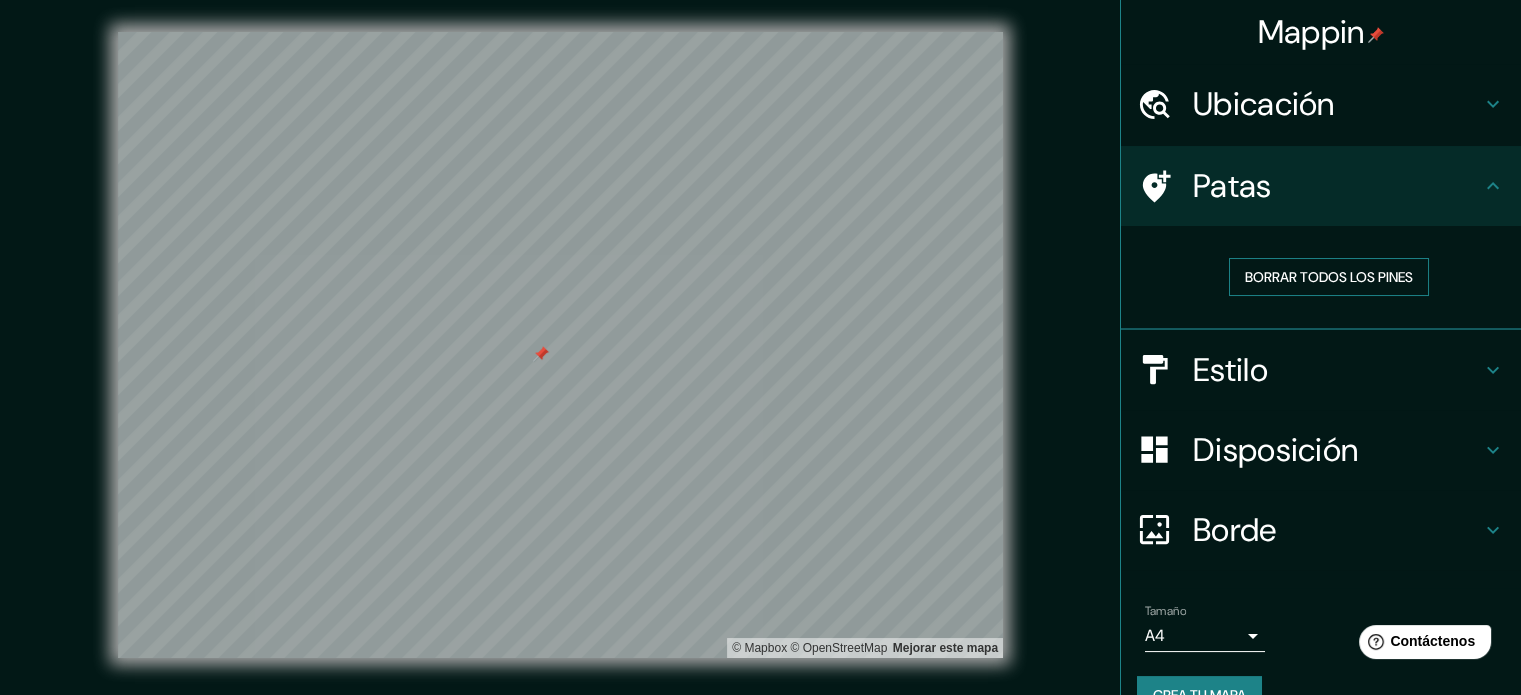 click on "Borrar todos los pines" at bounding box center (1329, 277) 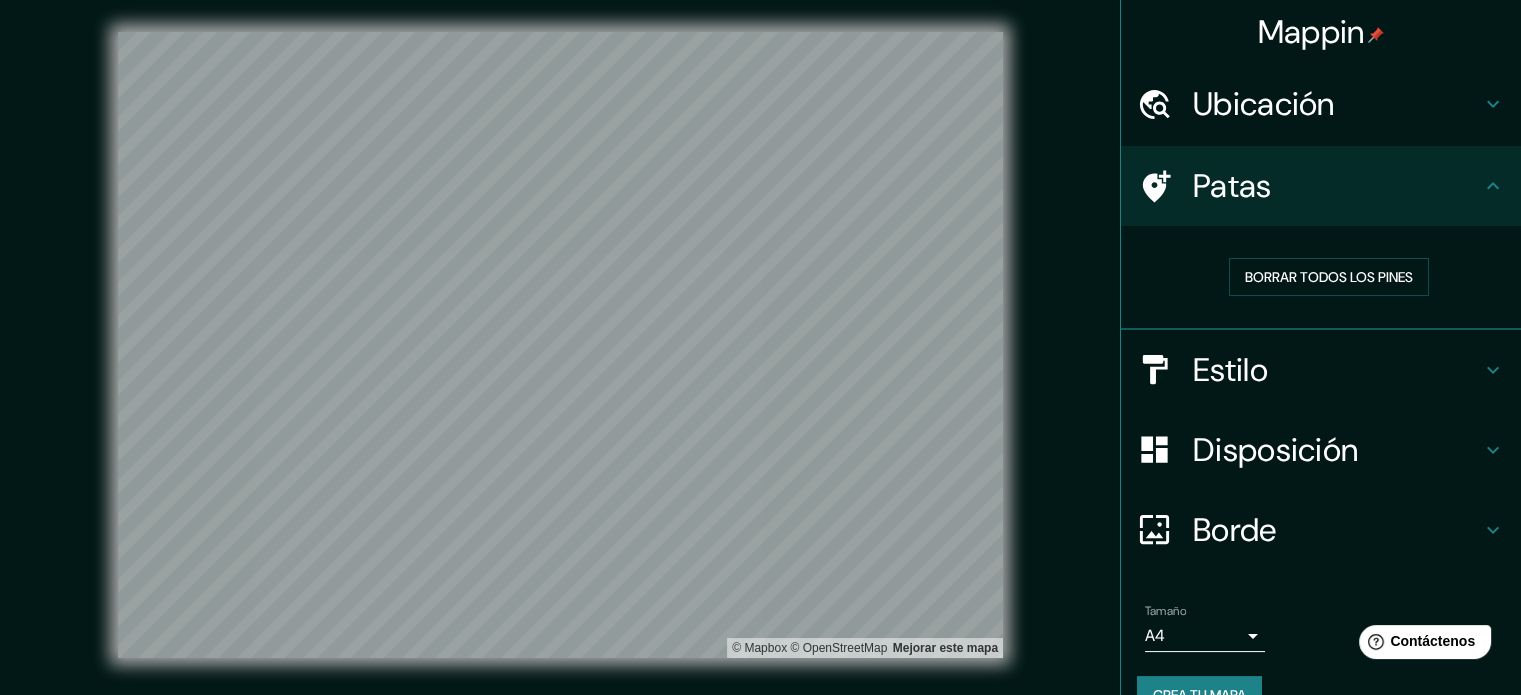 click at bounding box center (1165, 186) 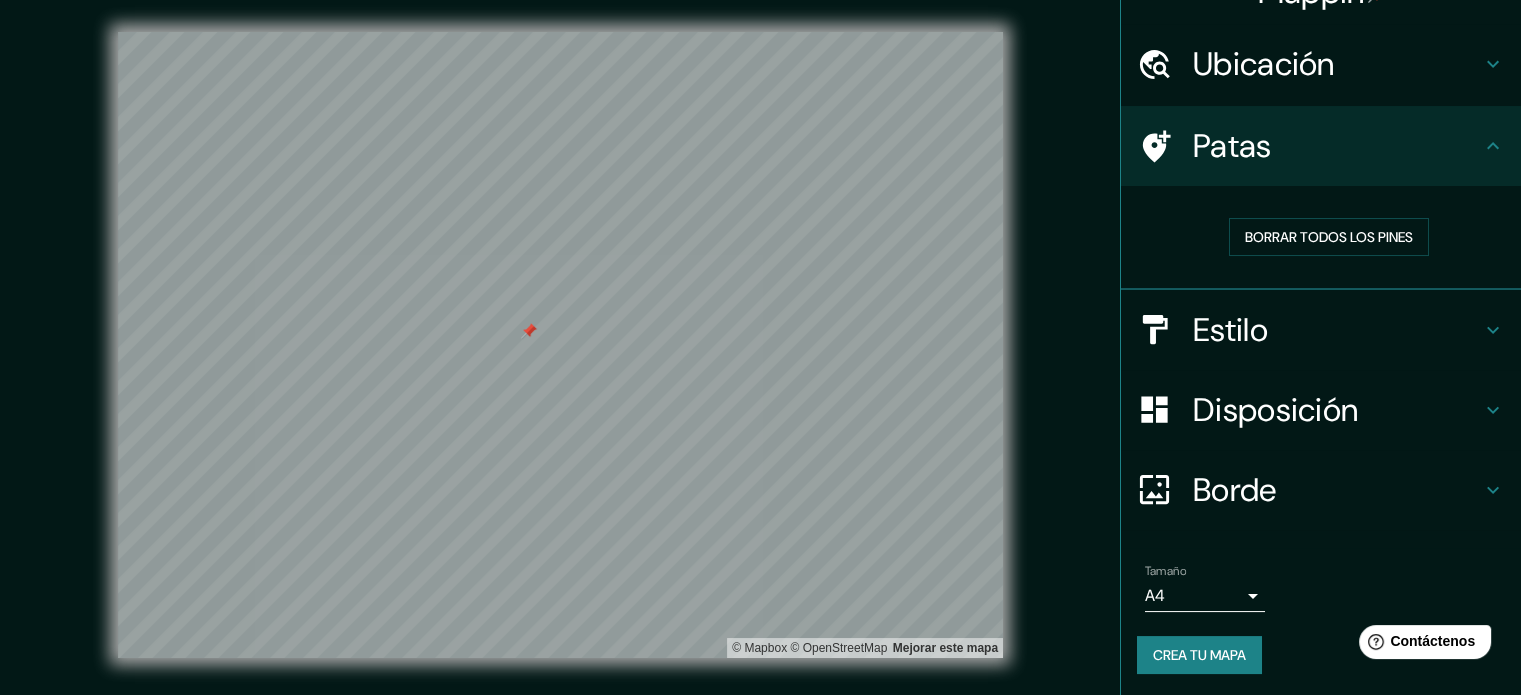 click on "Disposición" at bounding box center [1275, 410] 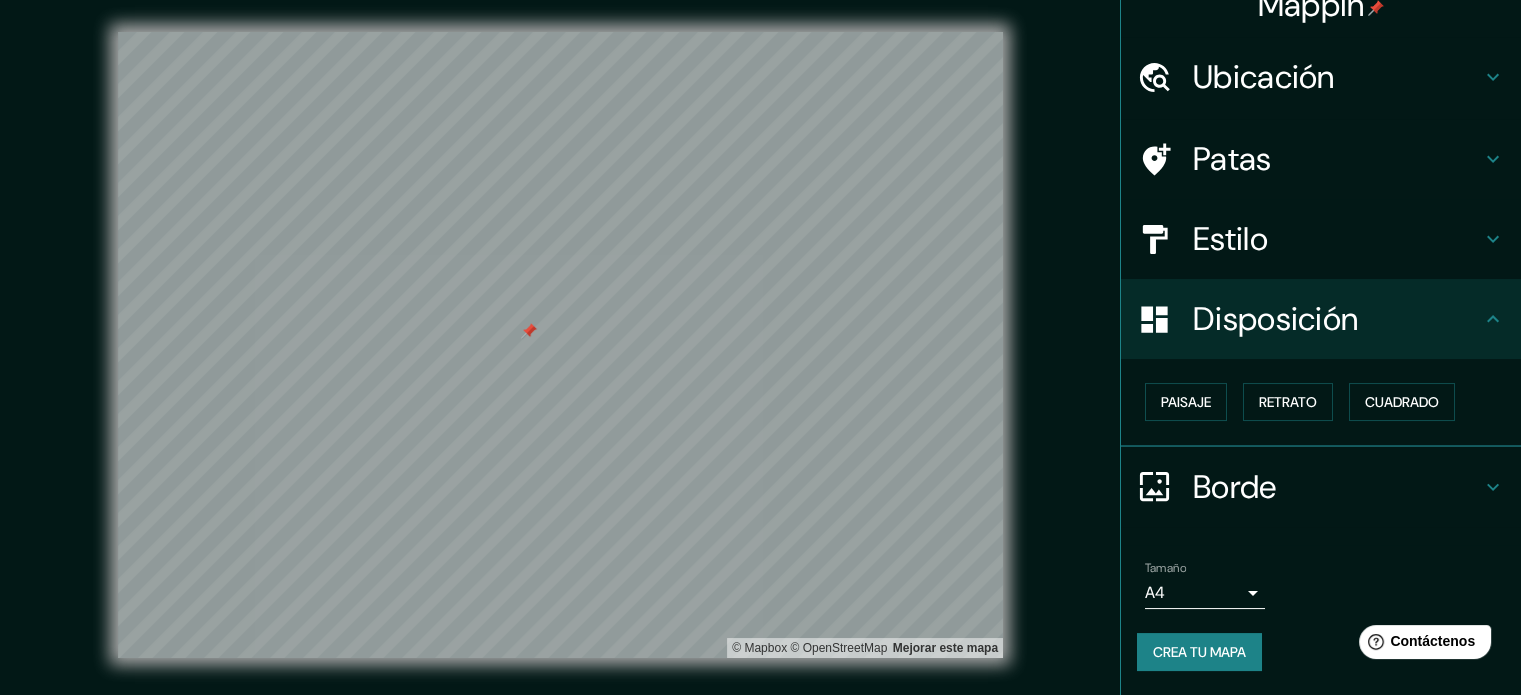 scroll, scrollTop: 24, scrollLeft: 0, axis: vertical 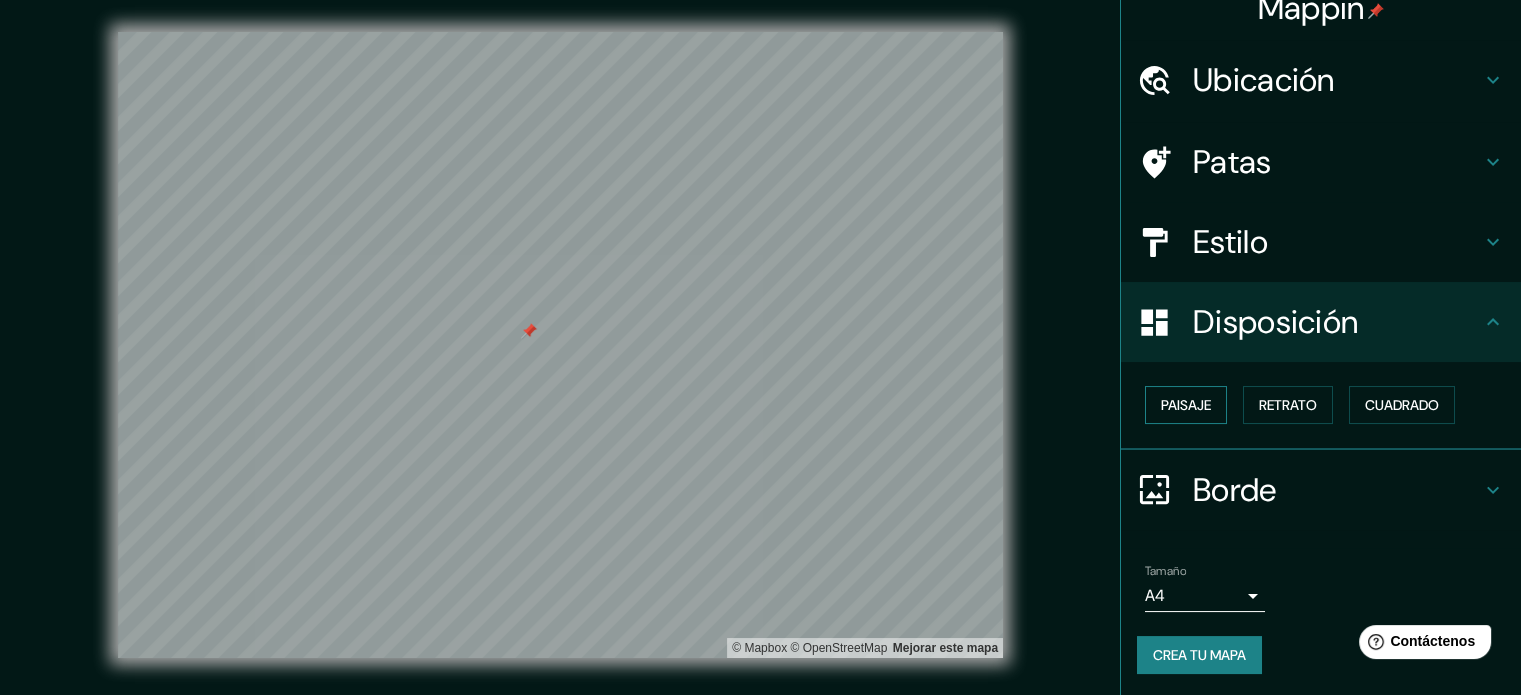 click on "Paisaje" at bounding box center [1186, 405] 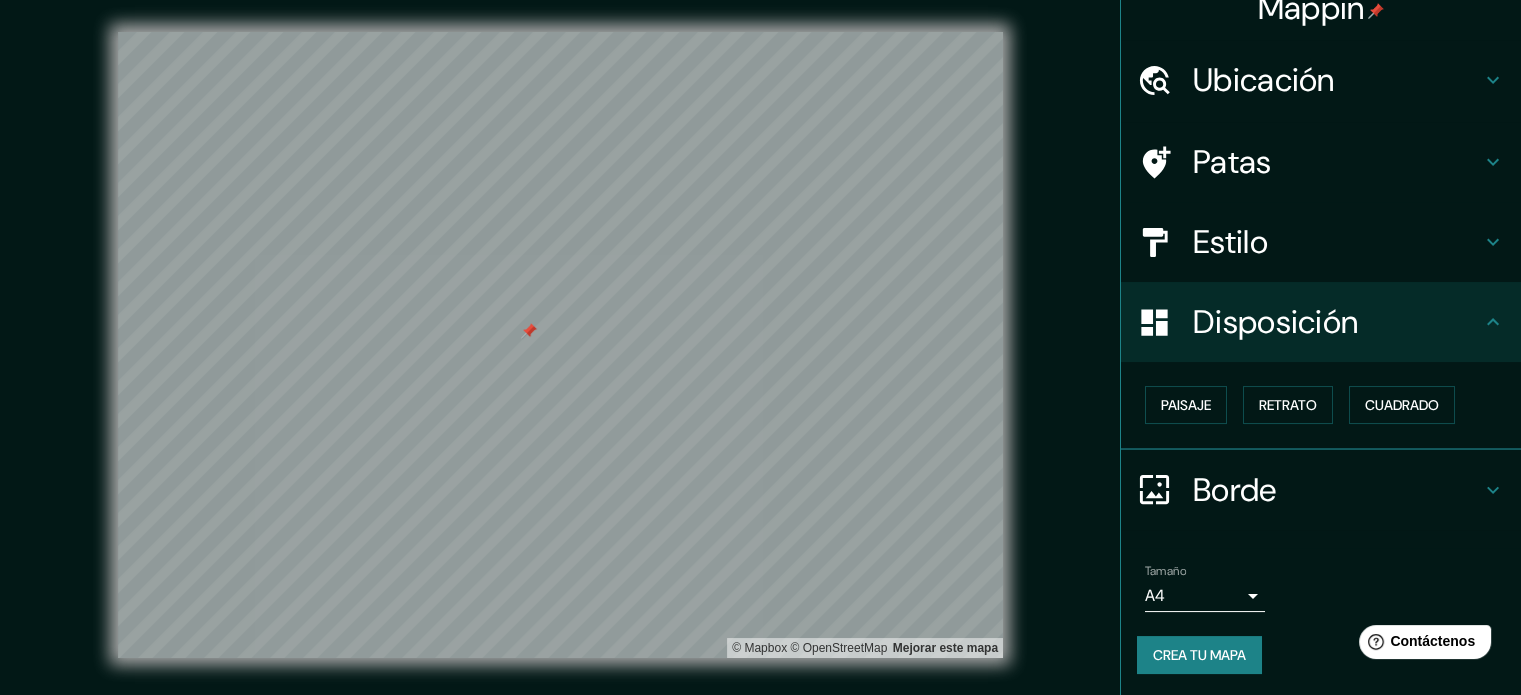 click on "Crea tu mapa" at bounding box center [1199, 655] 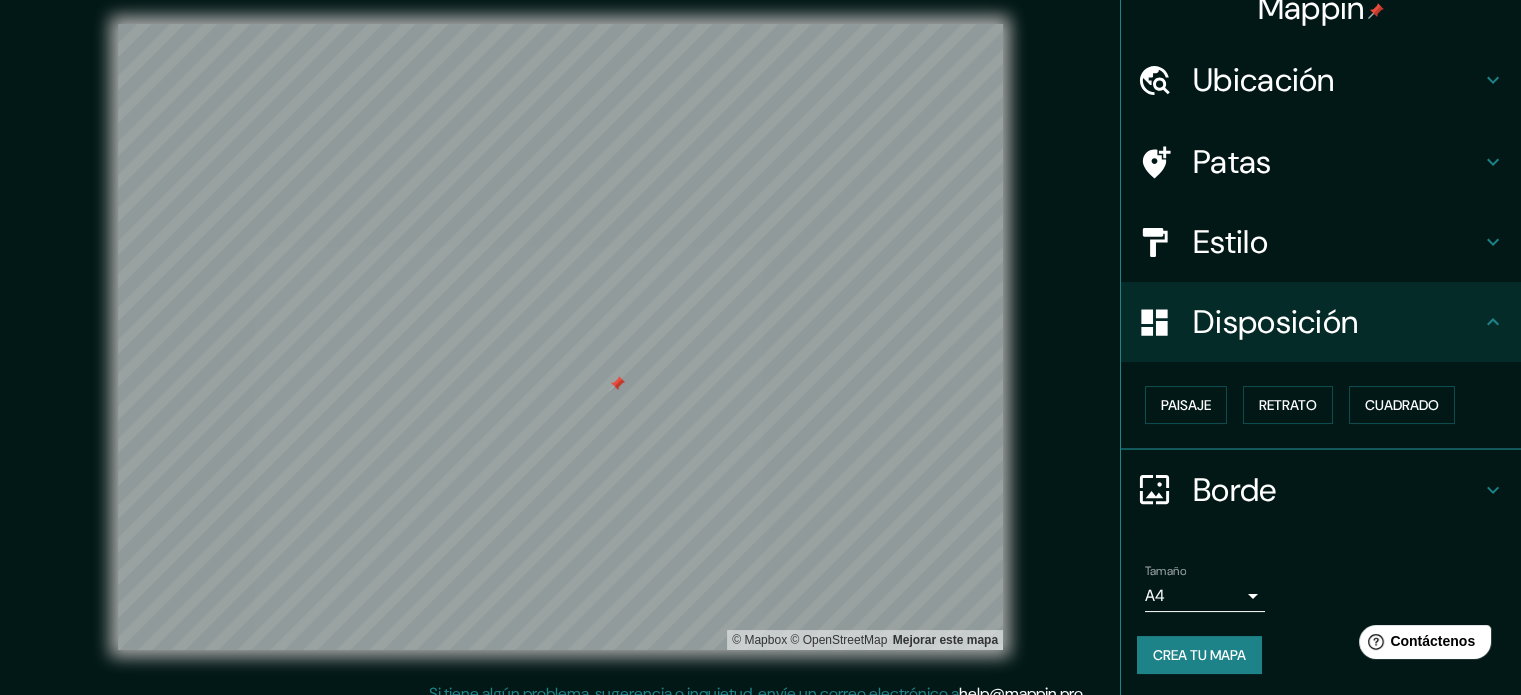 scroll, scrollTop: 17, scrollLeft: 0, axis: vertical 